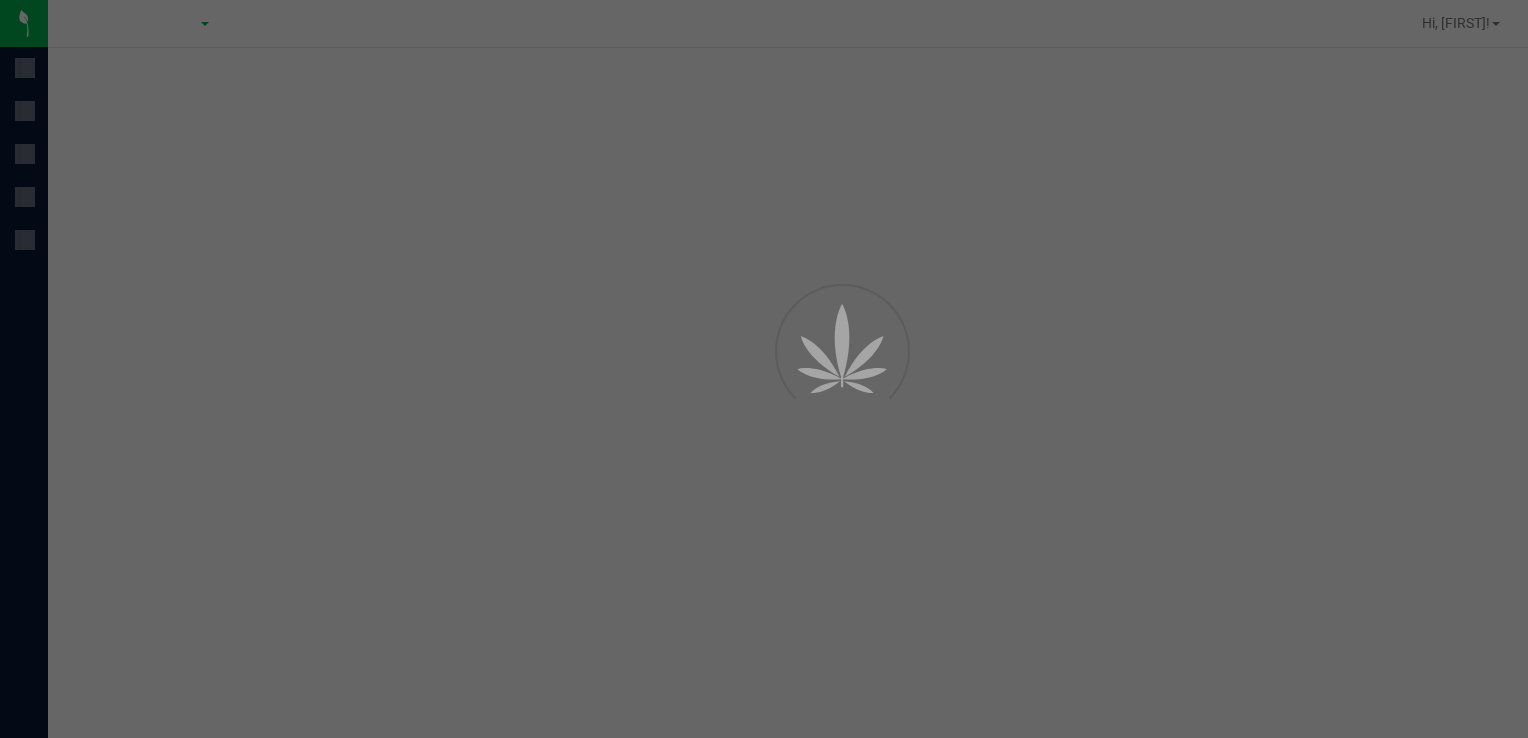 scroll, scrollTop: 0, scrollLeft: 0, axis: both 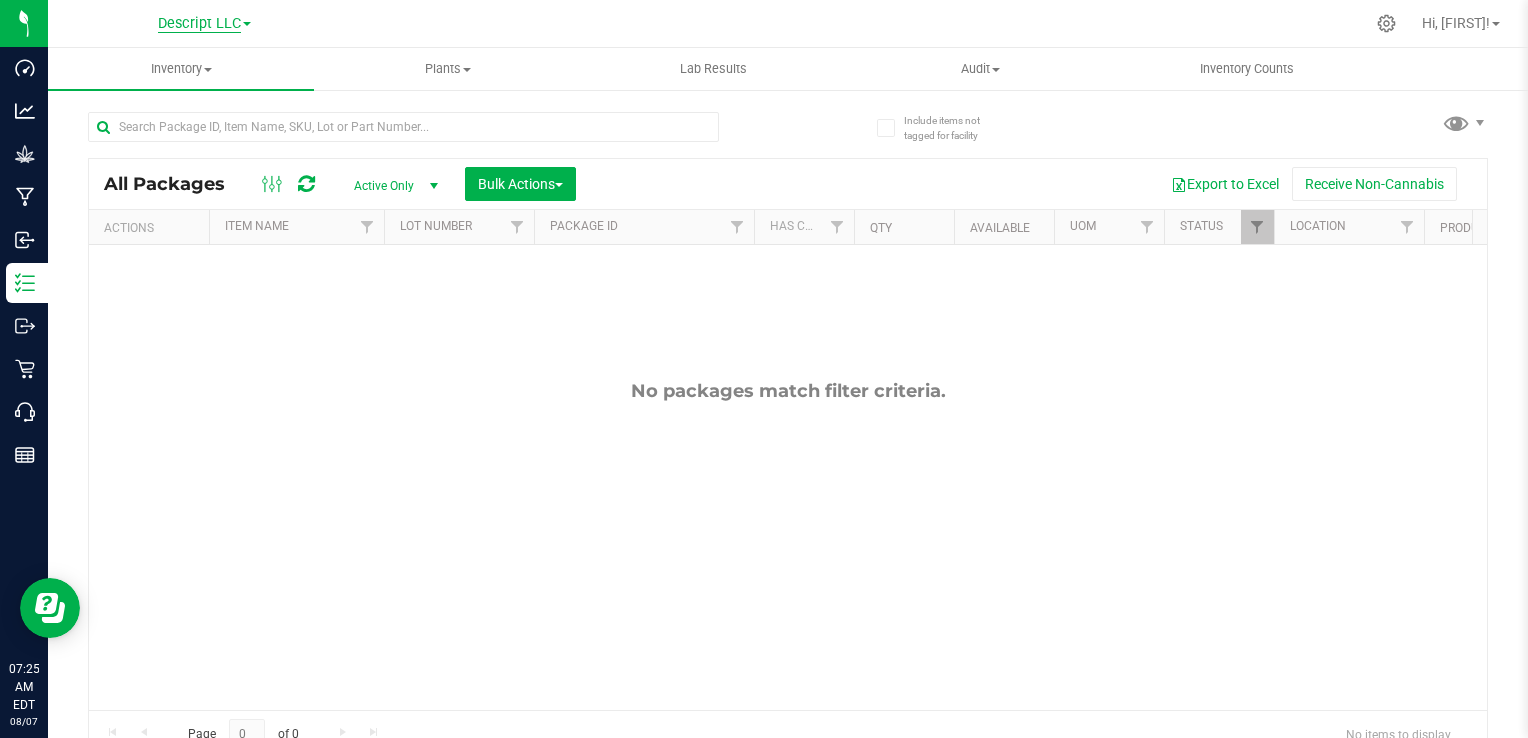 click on "Descript LLC" at bounding box center (204, 23) 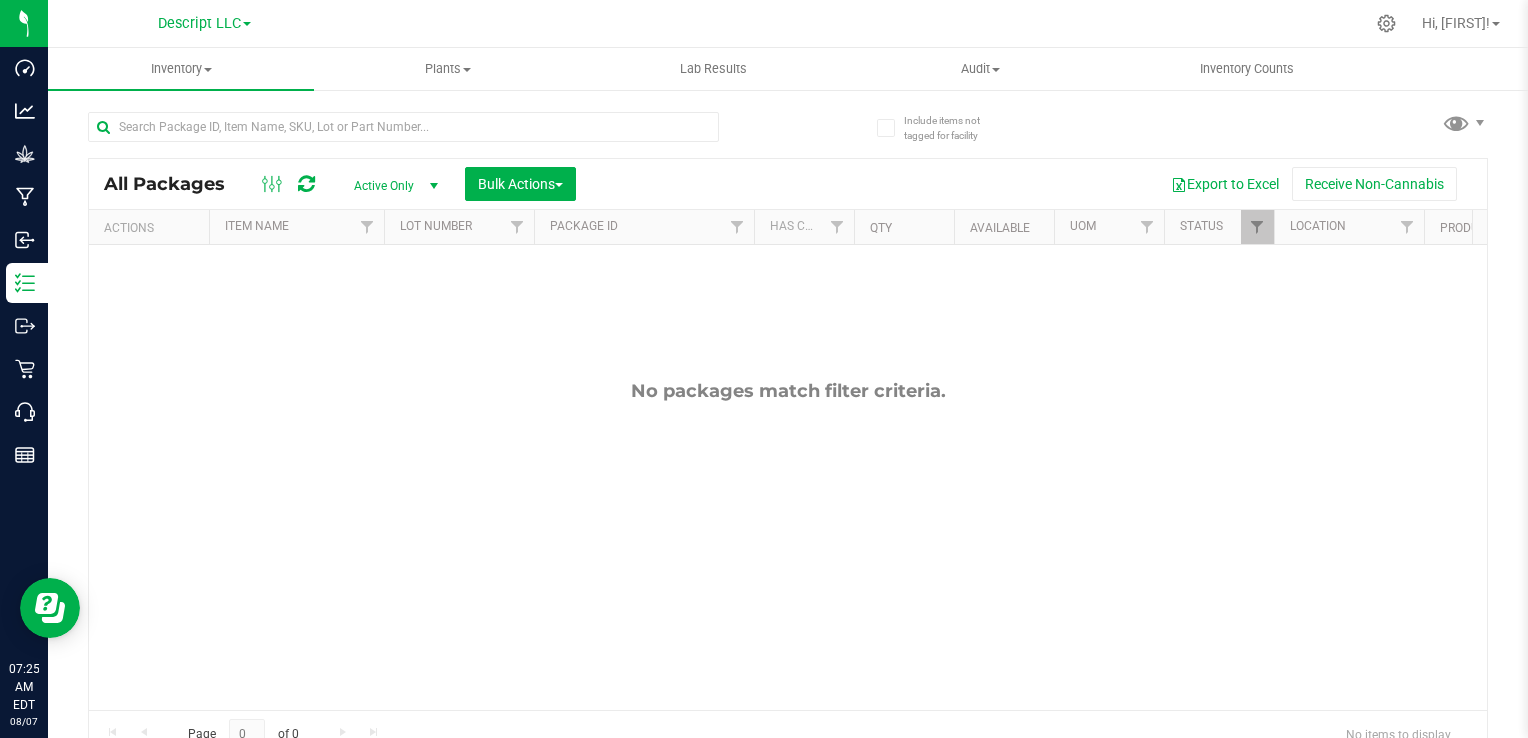 click on "Descript LLC" at bounding box center [204, 22] 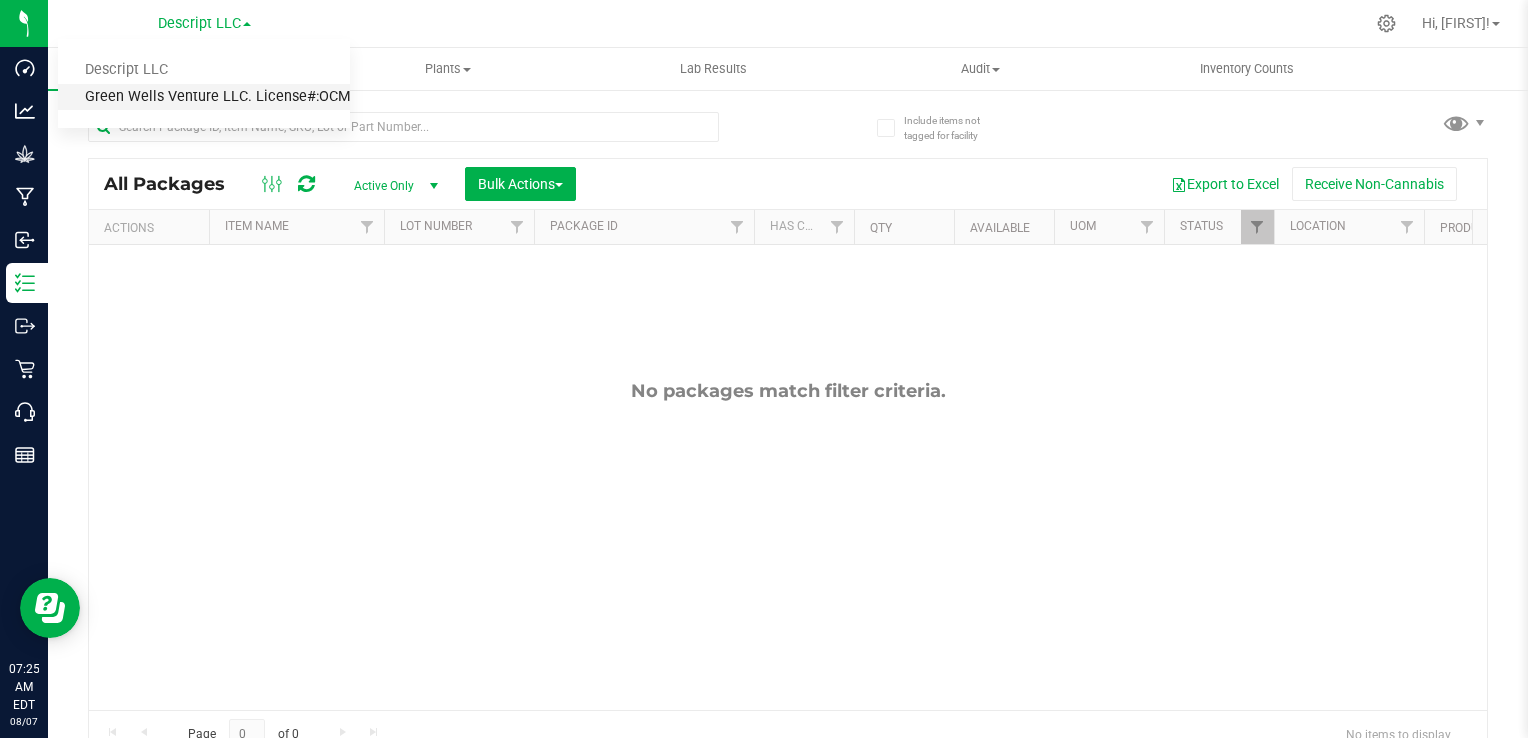 click on "Green Wells Venture LLC. License#:OCM-PROC-24-000089" at bounding box center [204, 97] 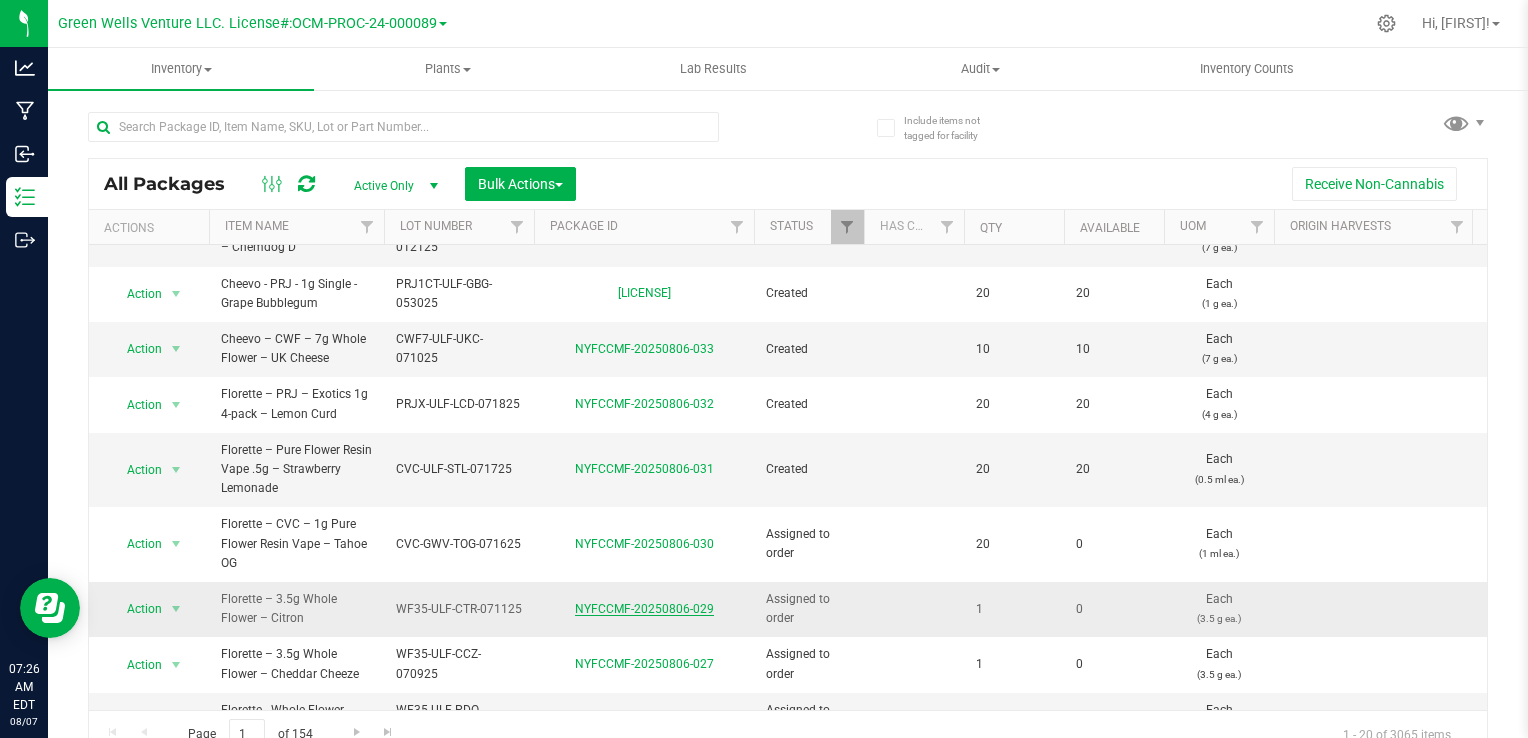 scroll, scrollTop: 0, scrollLeft: 0, axis: both 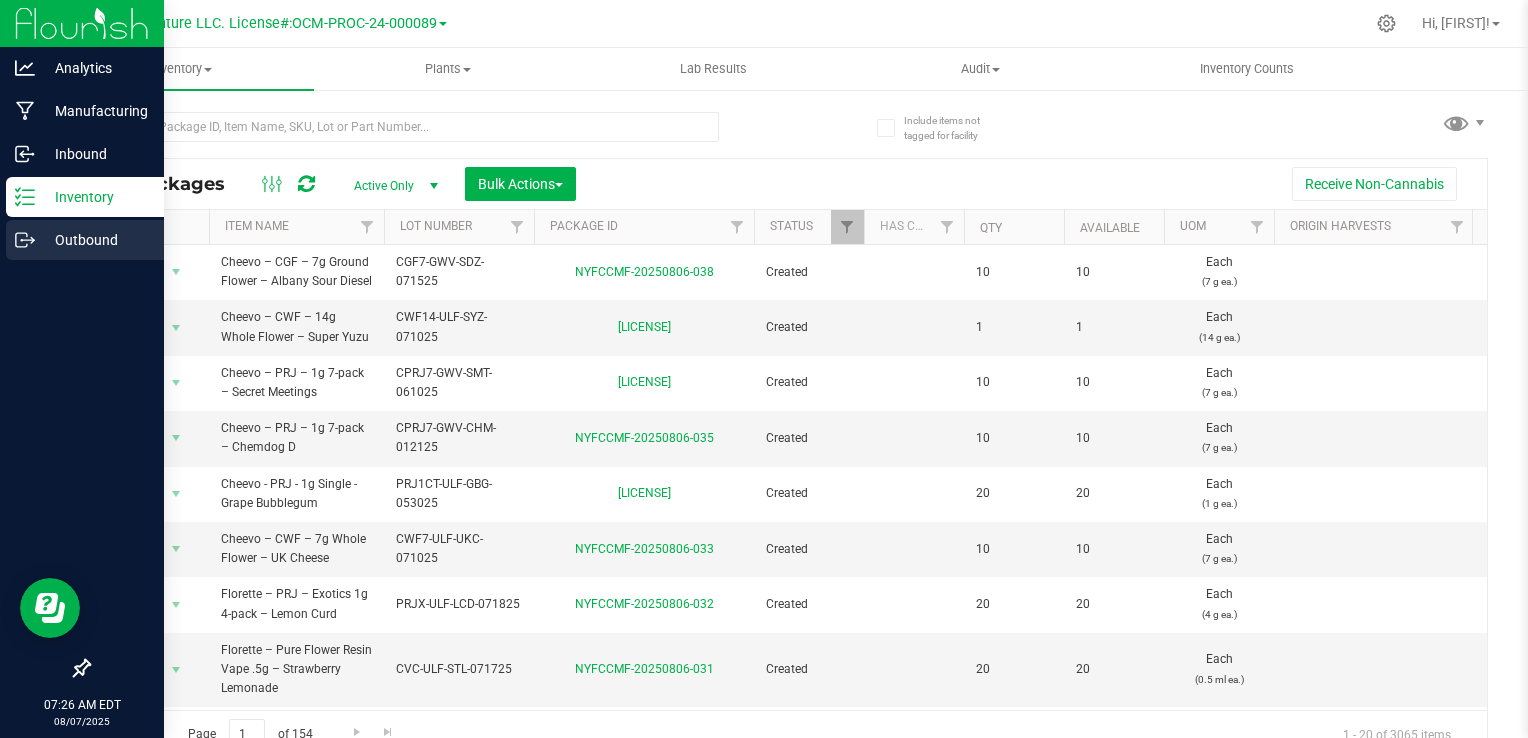 click 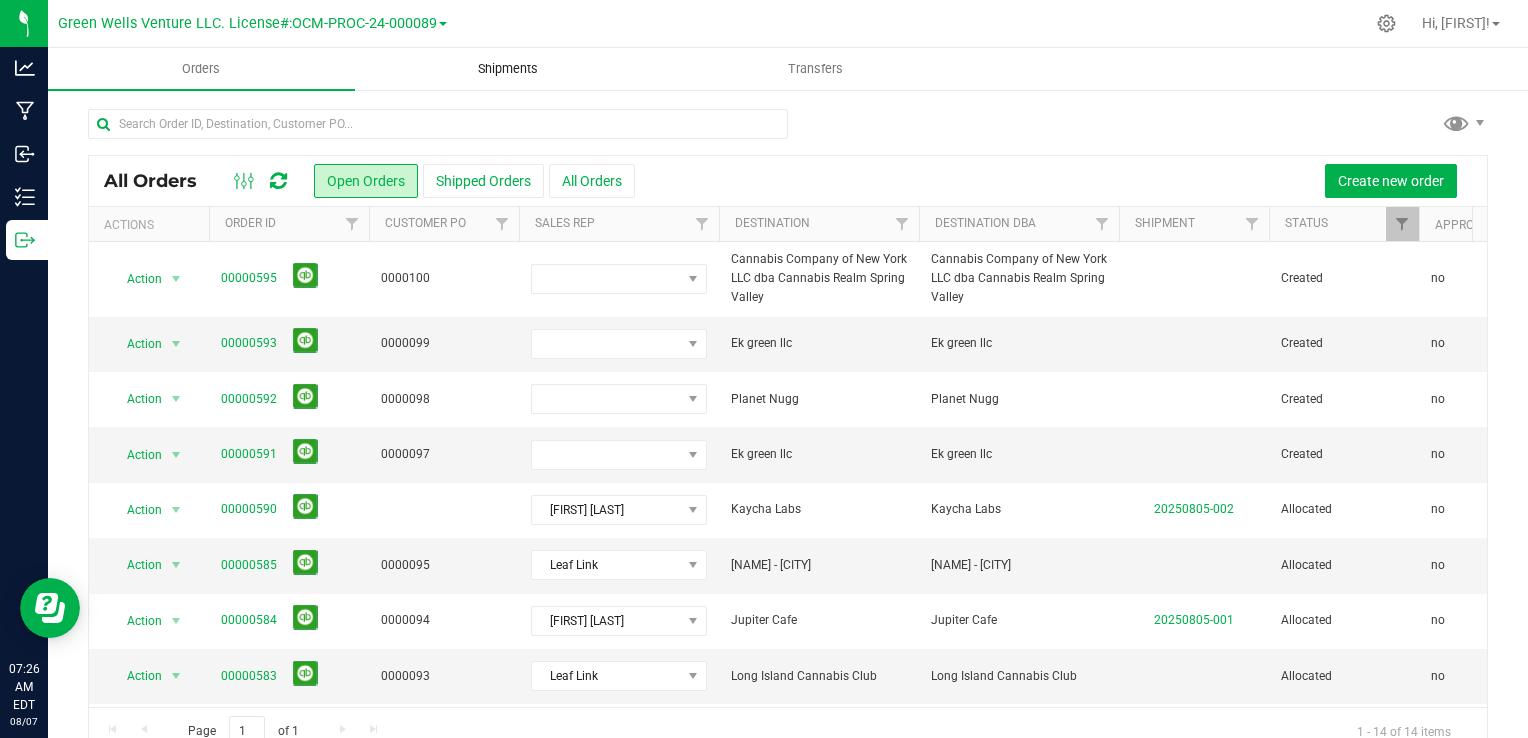 click on "Shipments" at bounding box center (508, 69) 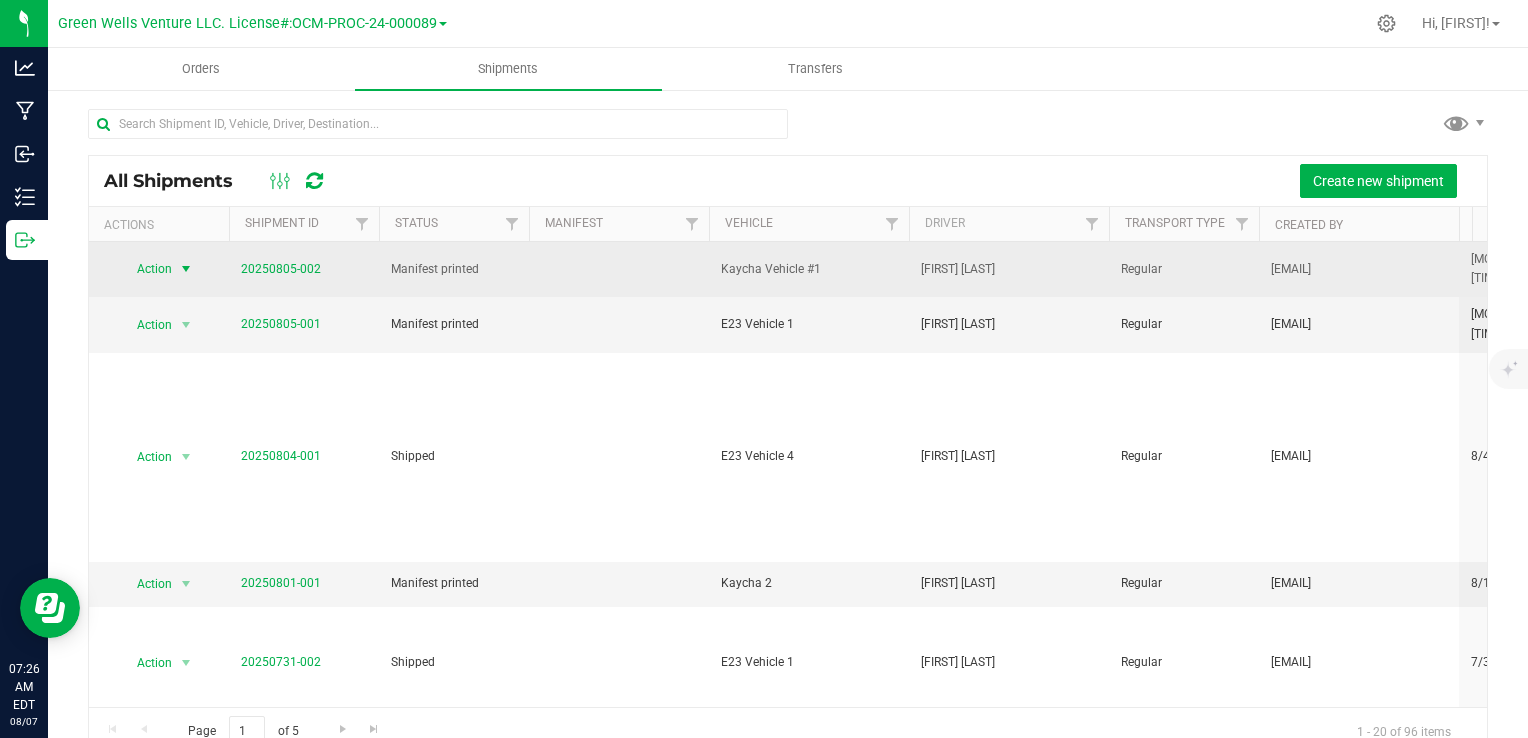 click on "Action" at bounding box center [146, 269] 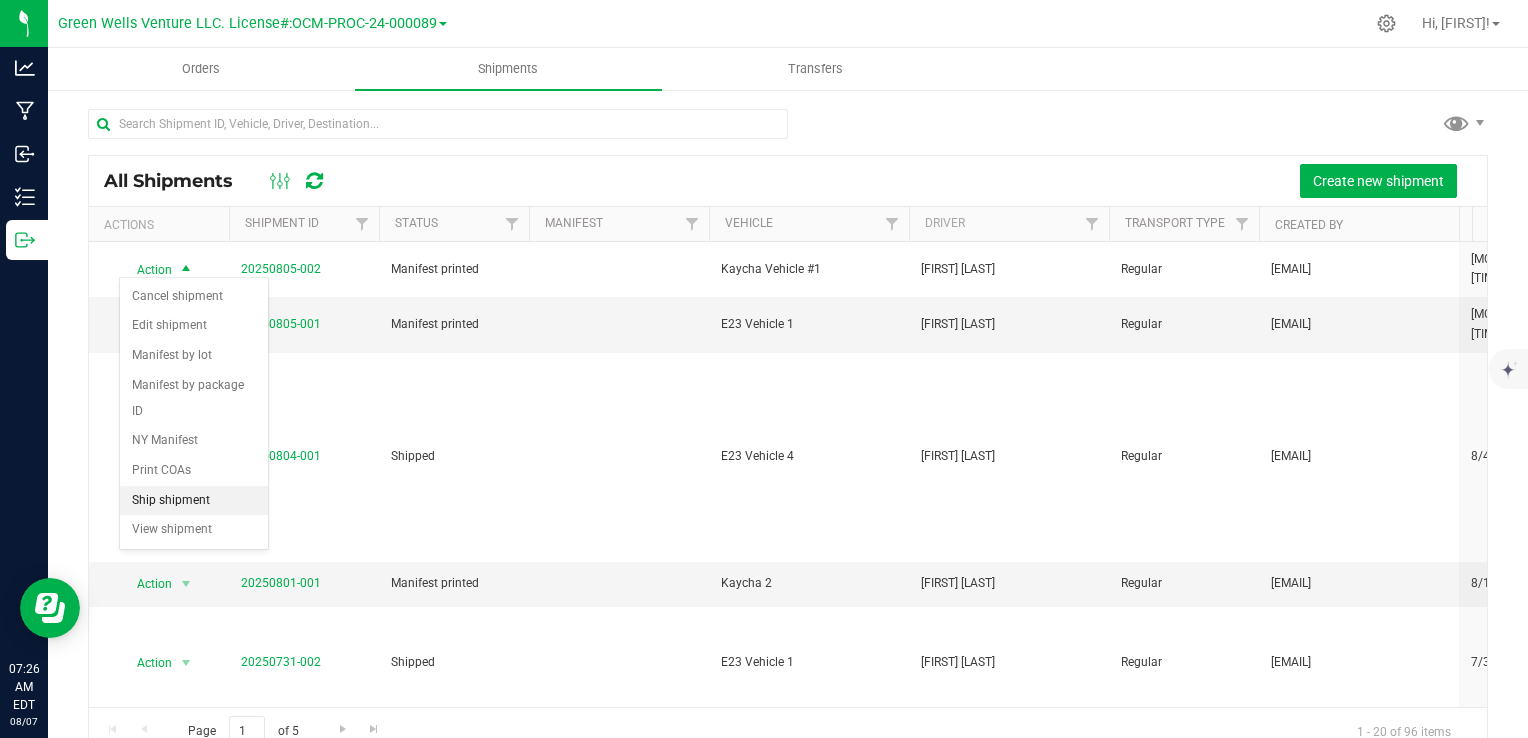 click on "Ship shipment" at bounding box center [194, 501] 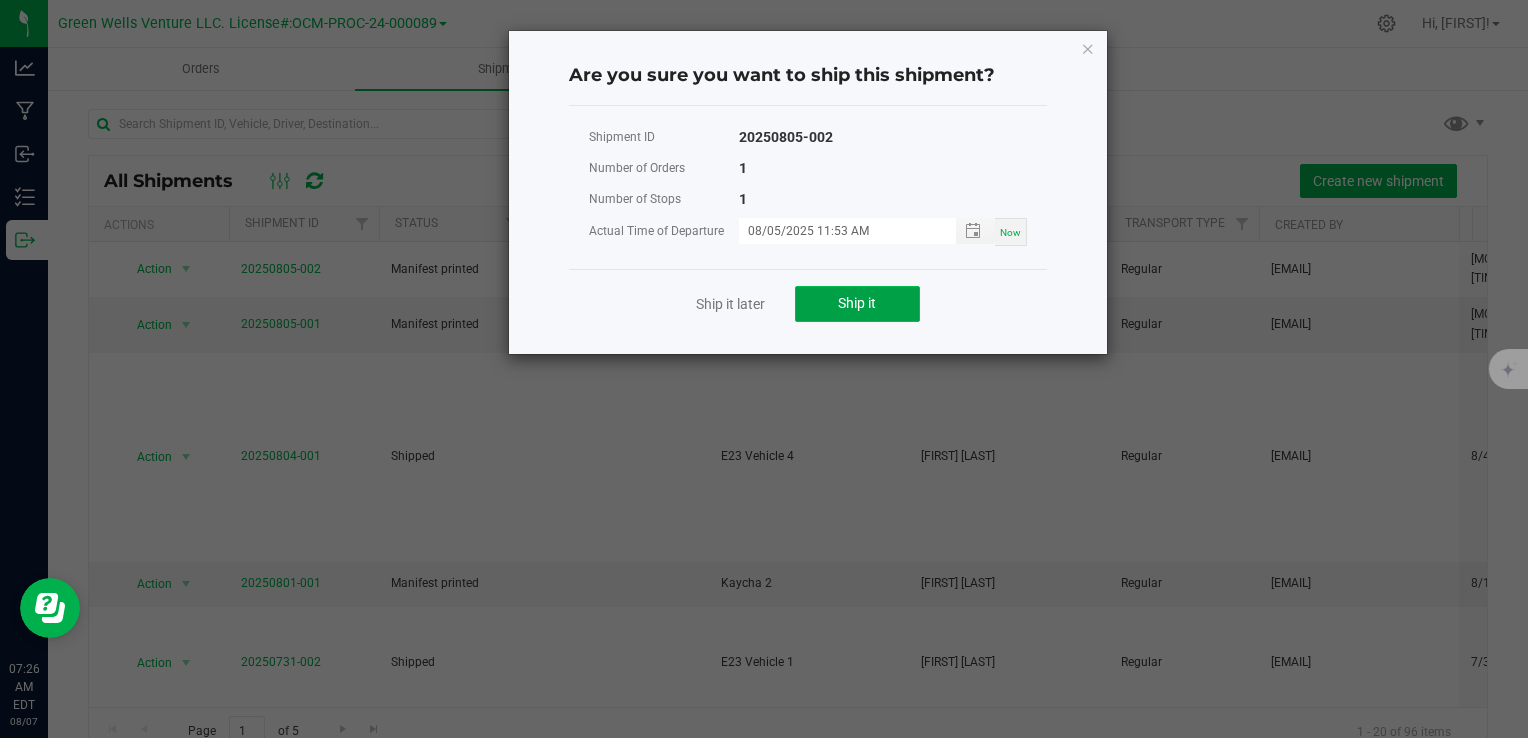 click on "Ship it" 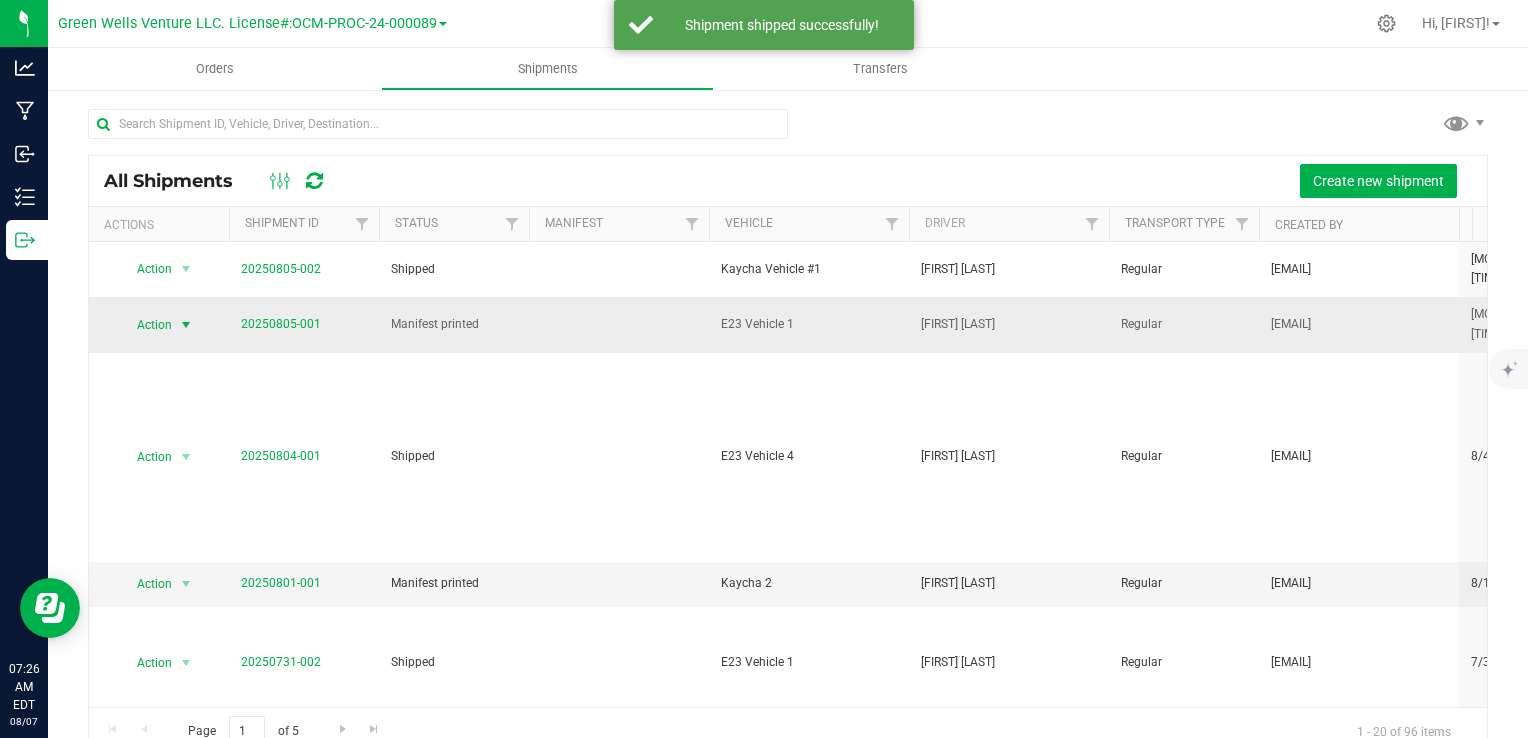 click on "Action" at bounding box center [146, 325] 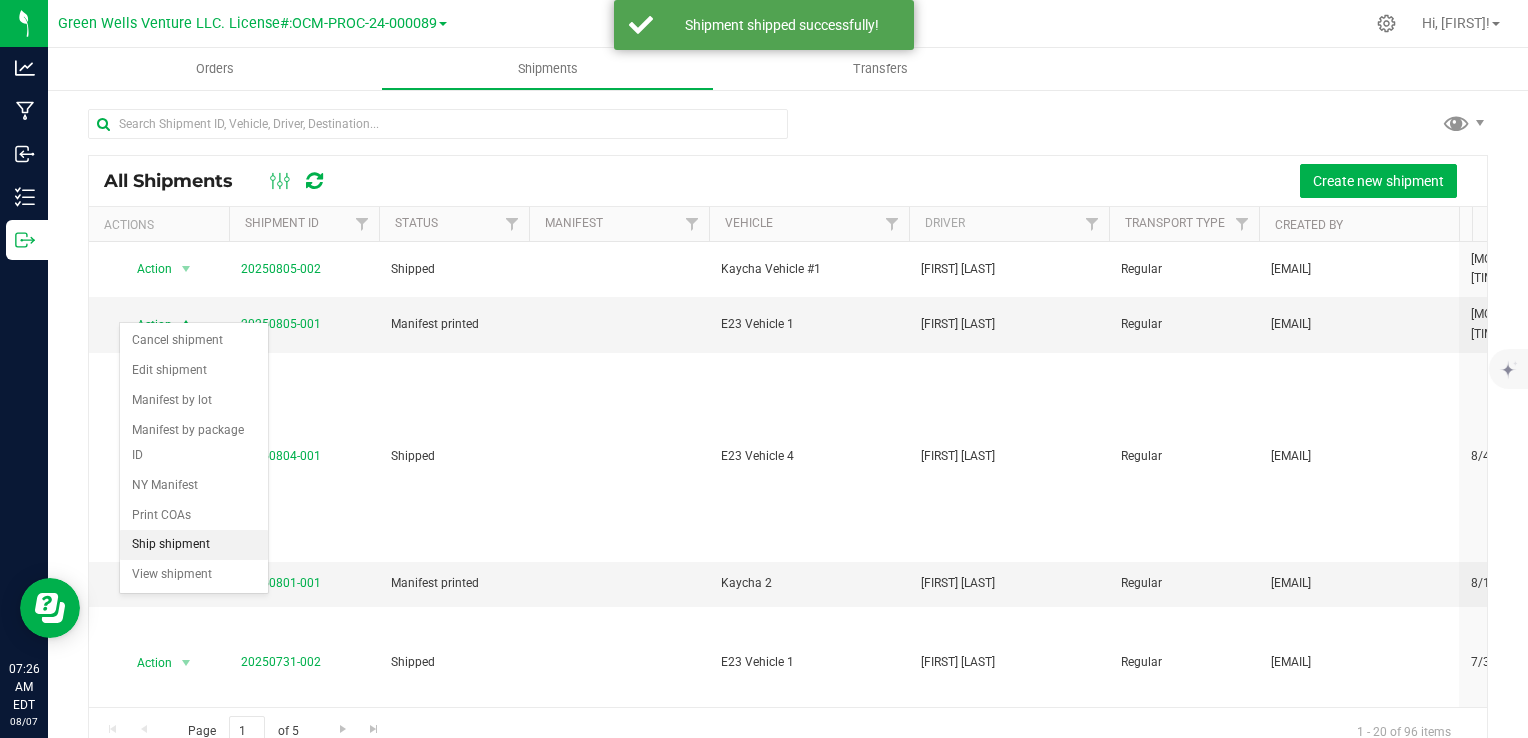 click on "Ship shipment" at bounding box center [194, 545] 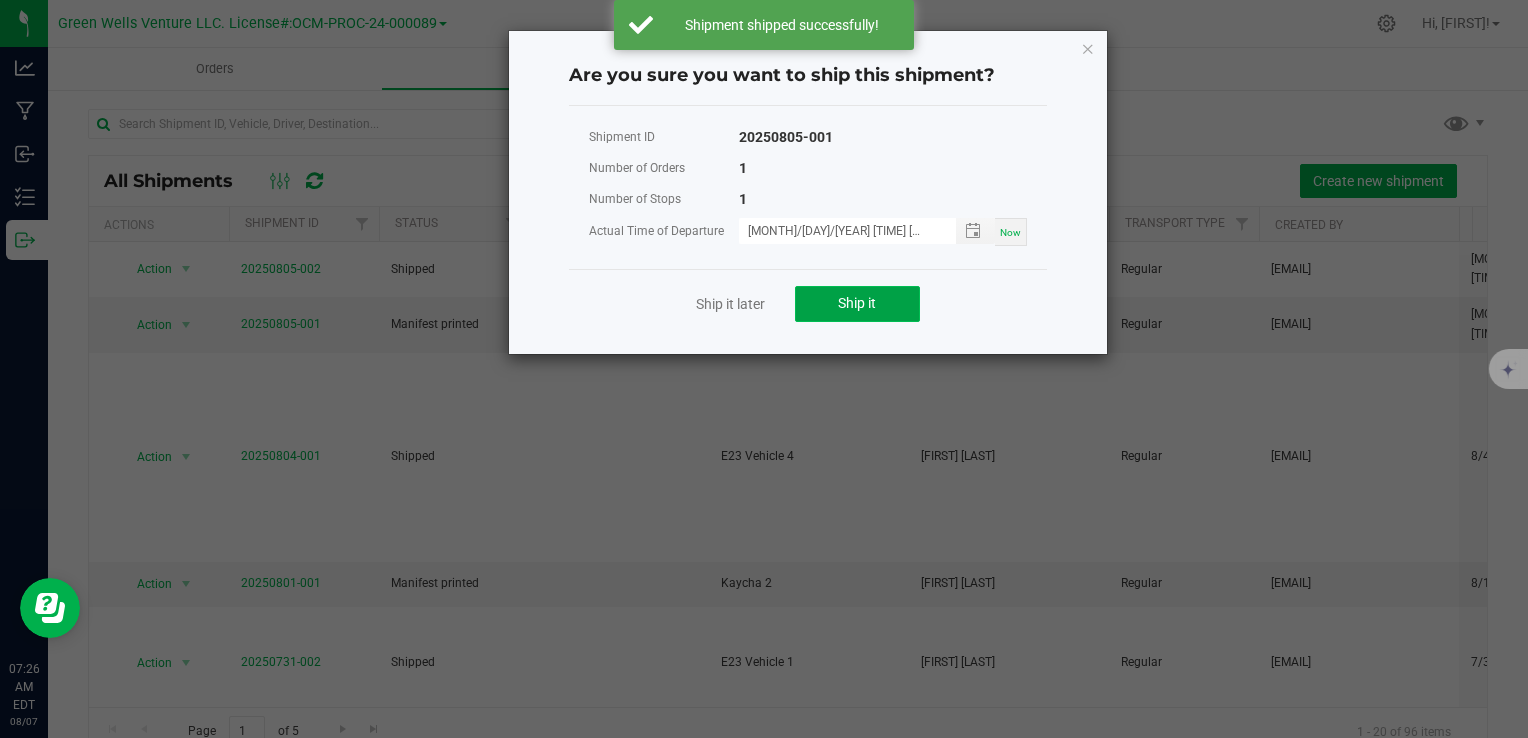 click on "Ship it" 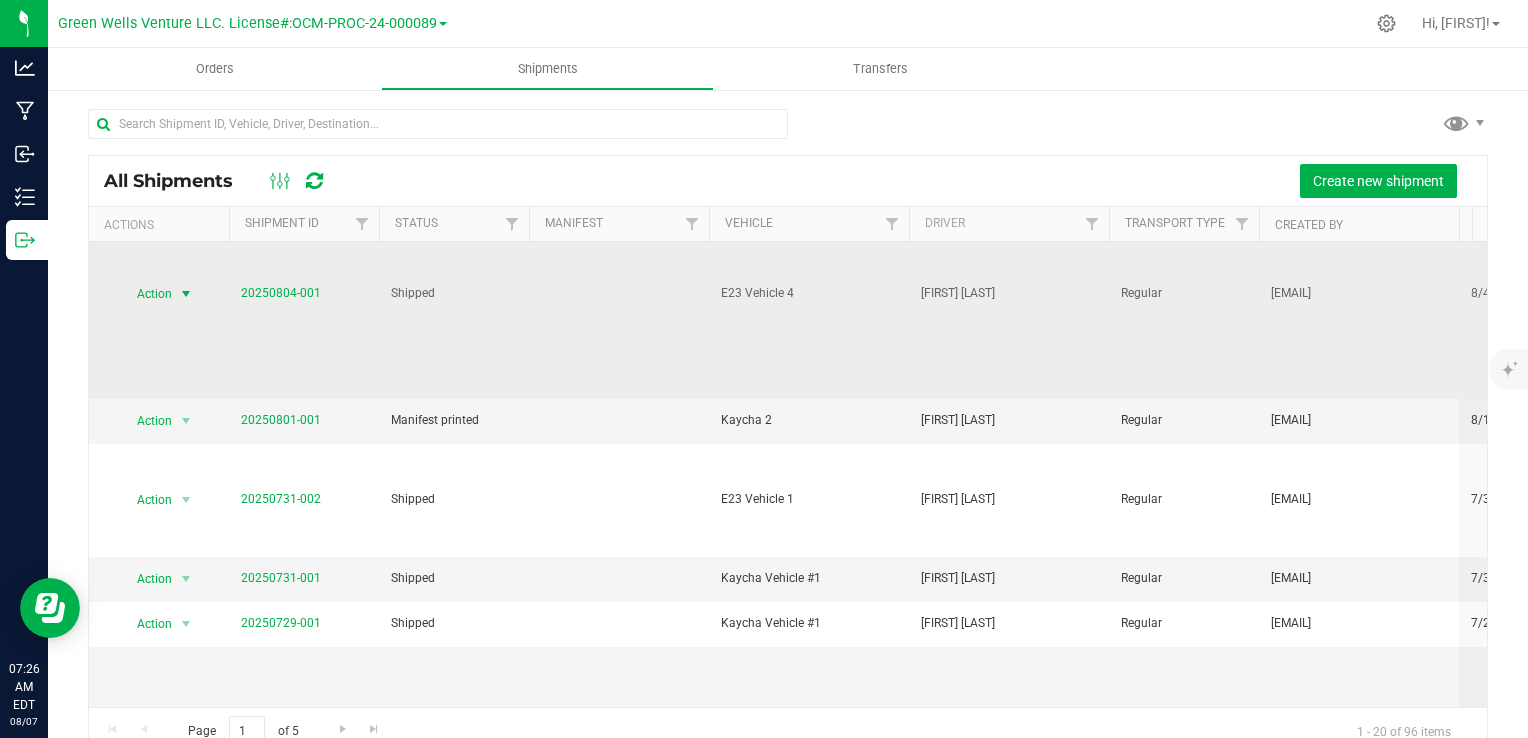 scroll, scrollTop: 200, scrollLeft: 0, axis: vertical 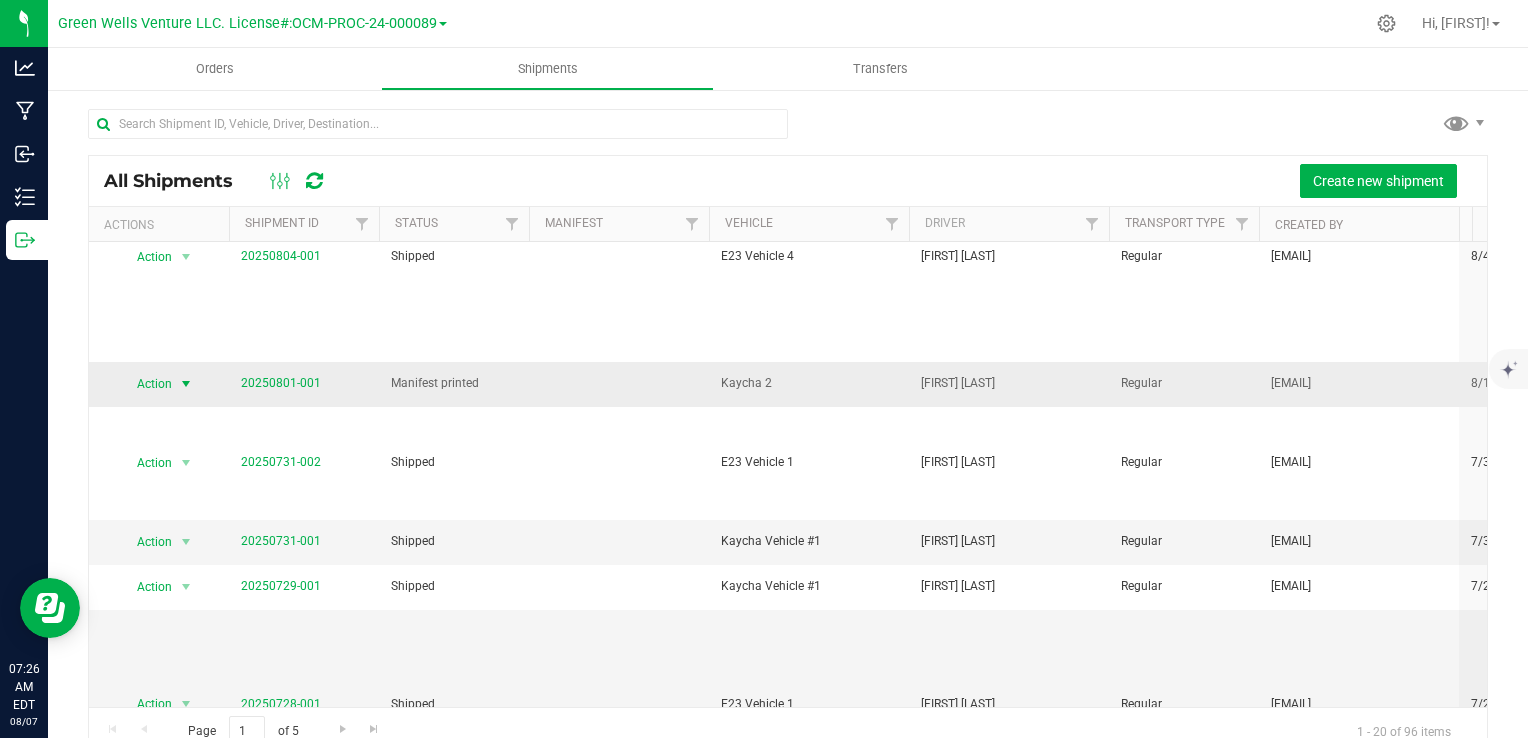 click on "Action" at bounding box center (146, 384) 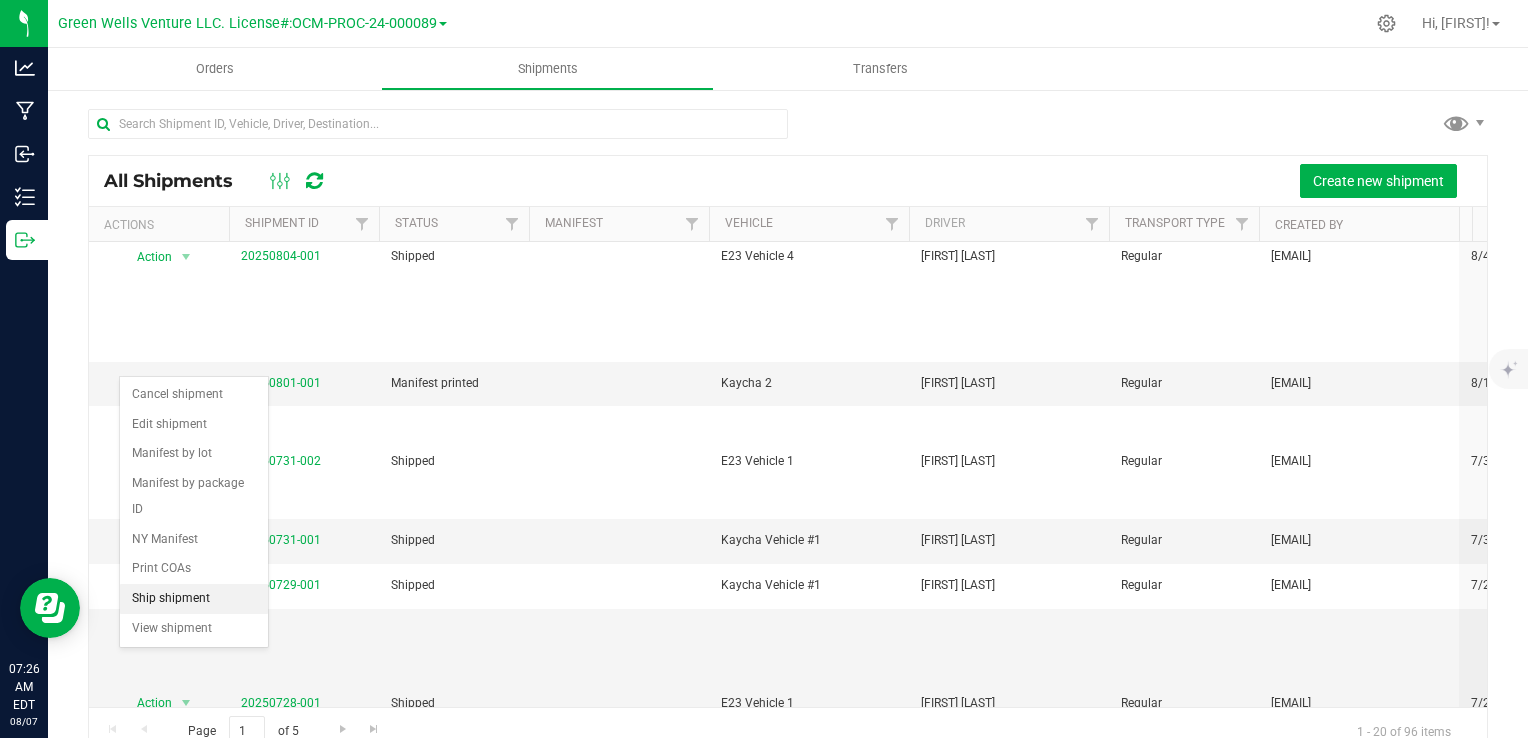 click on "Ship shipment" at bounding box center (194, 599) 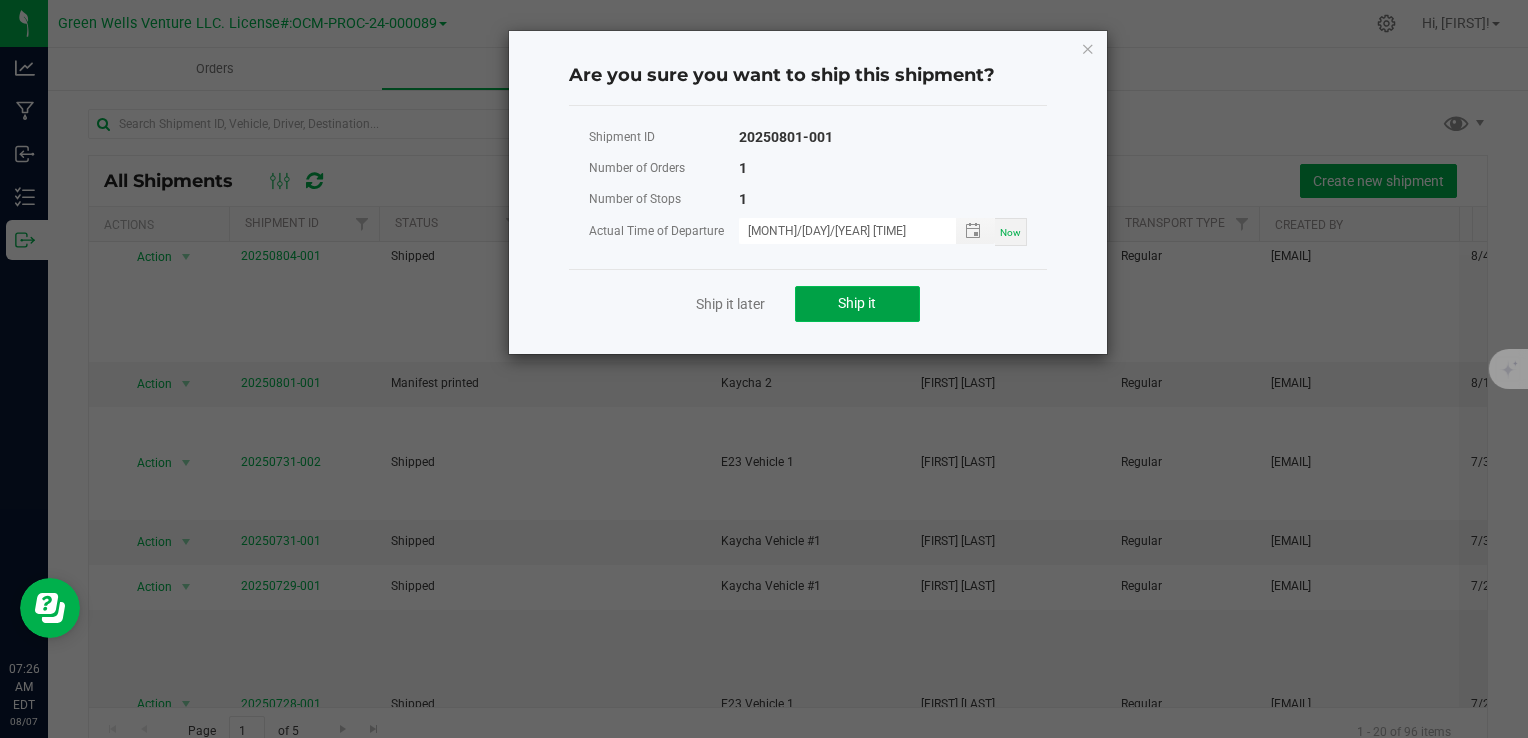 click on "Ship it" 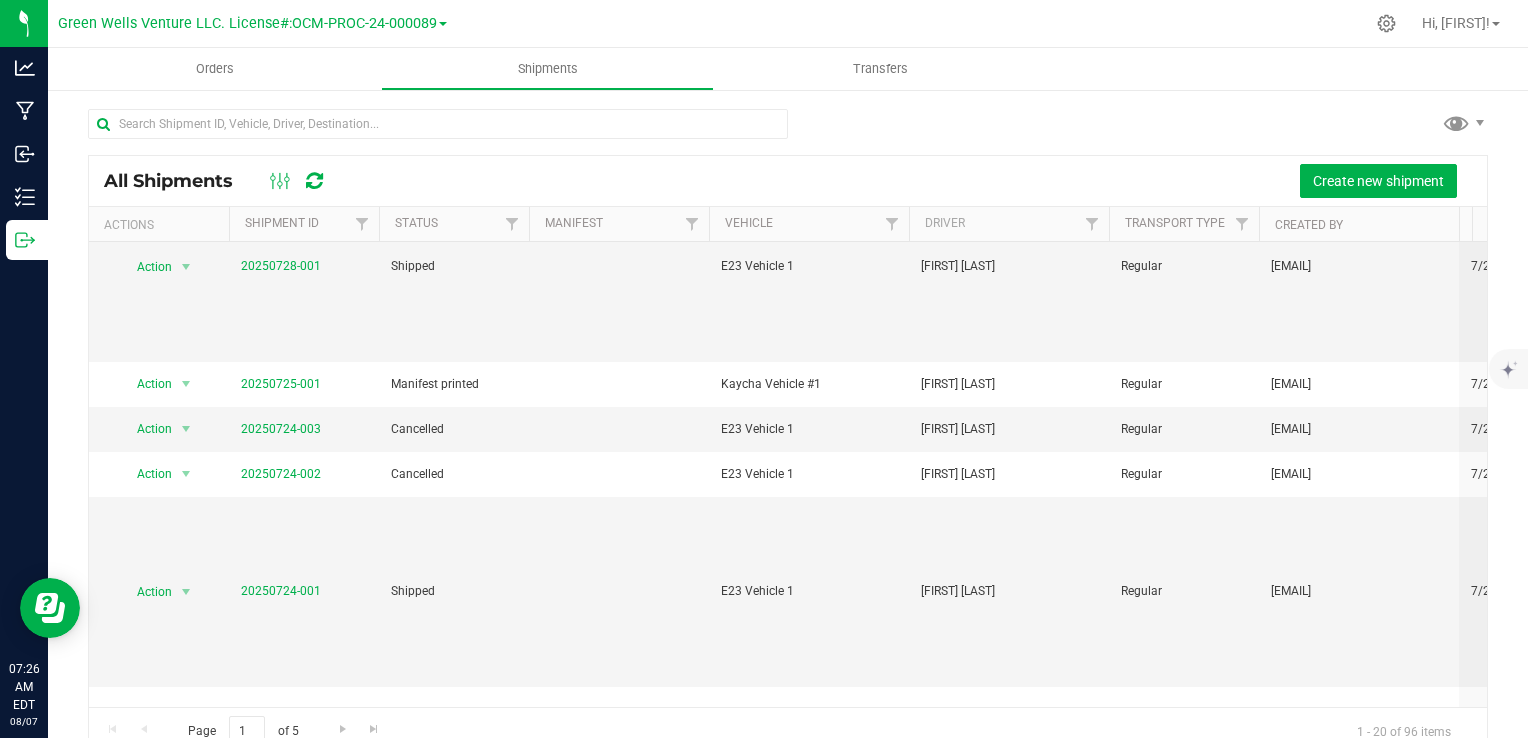 scroll, scrollTop: 600, scrollLeft: 0, axis: vertical 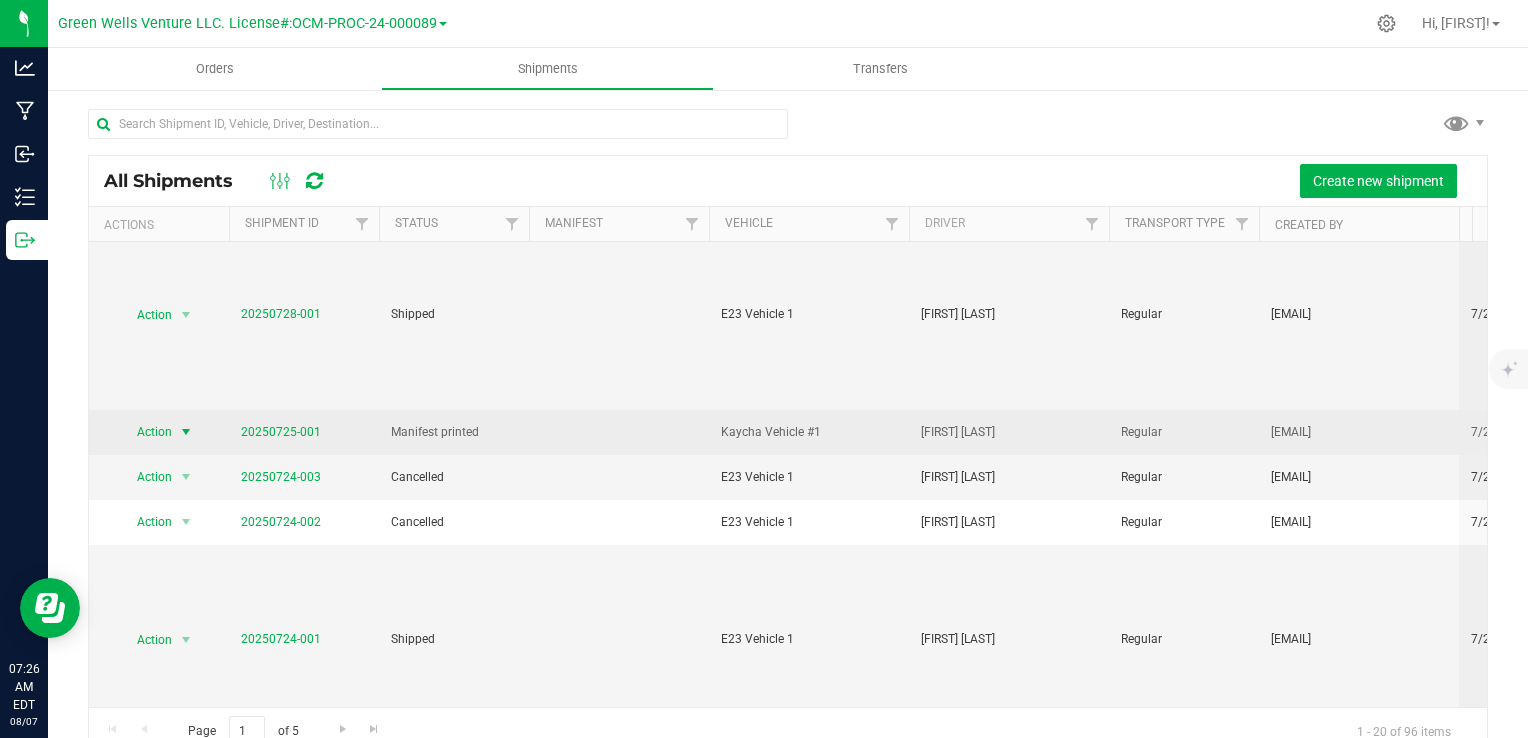 click on "Action" at bounding box center [146, 432] 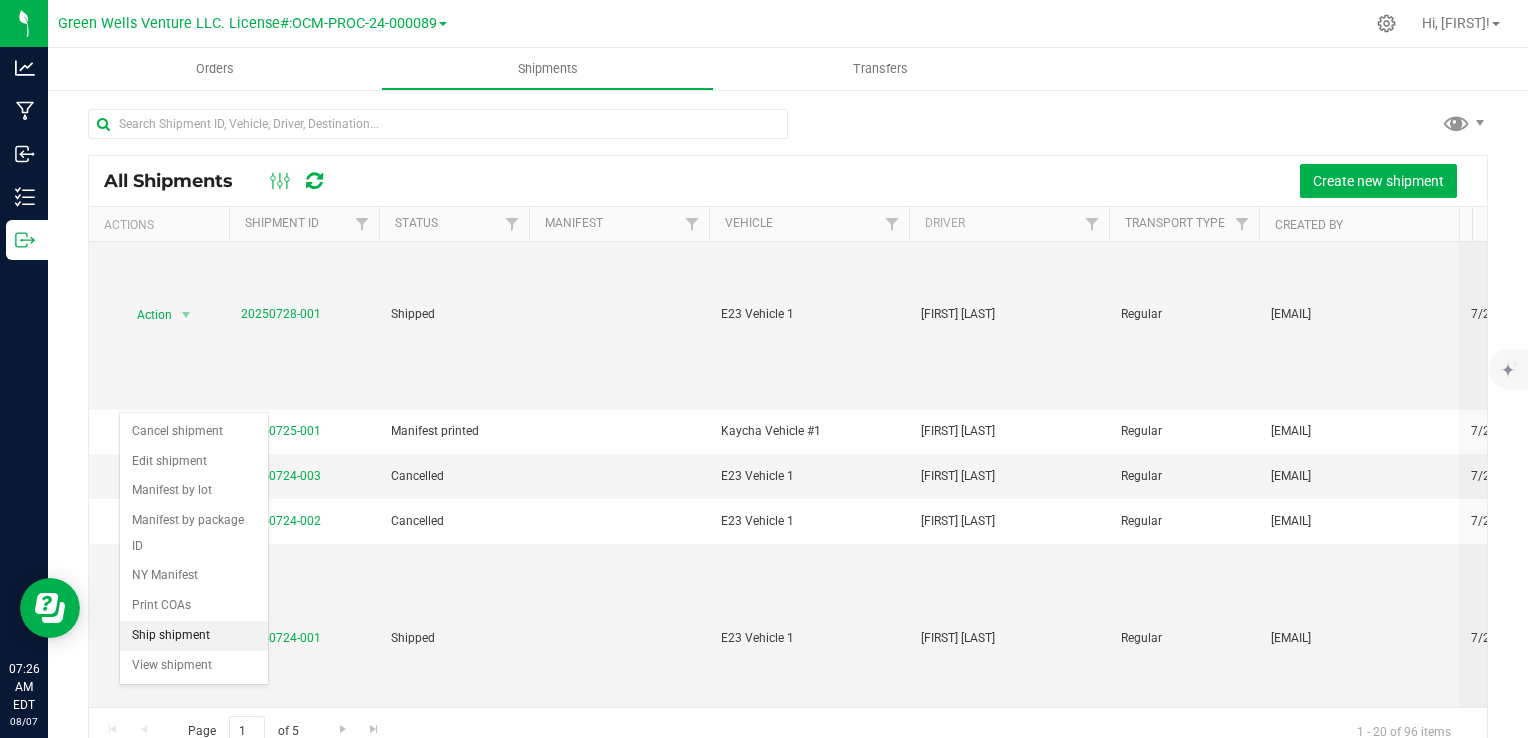 click on "Ship shipment" at bounding box center [194, 636] 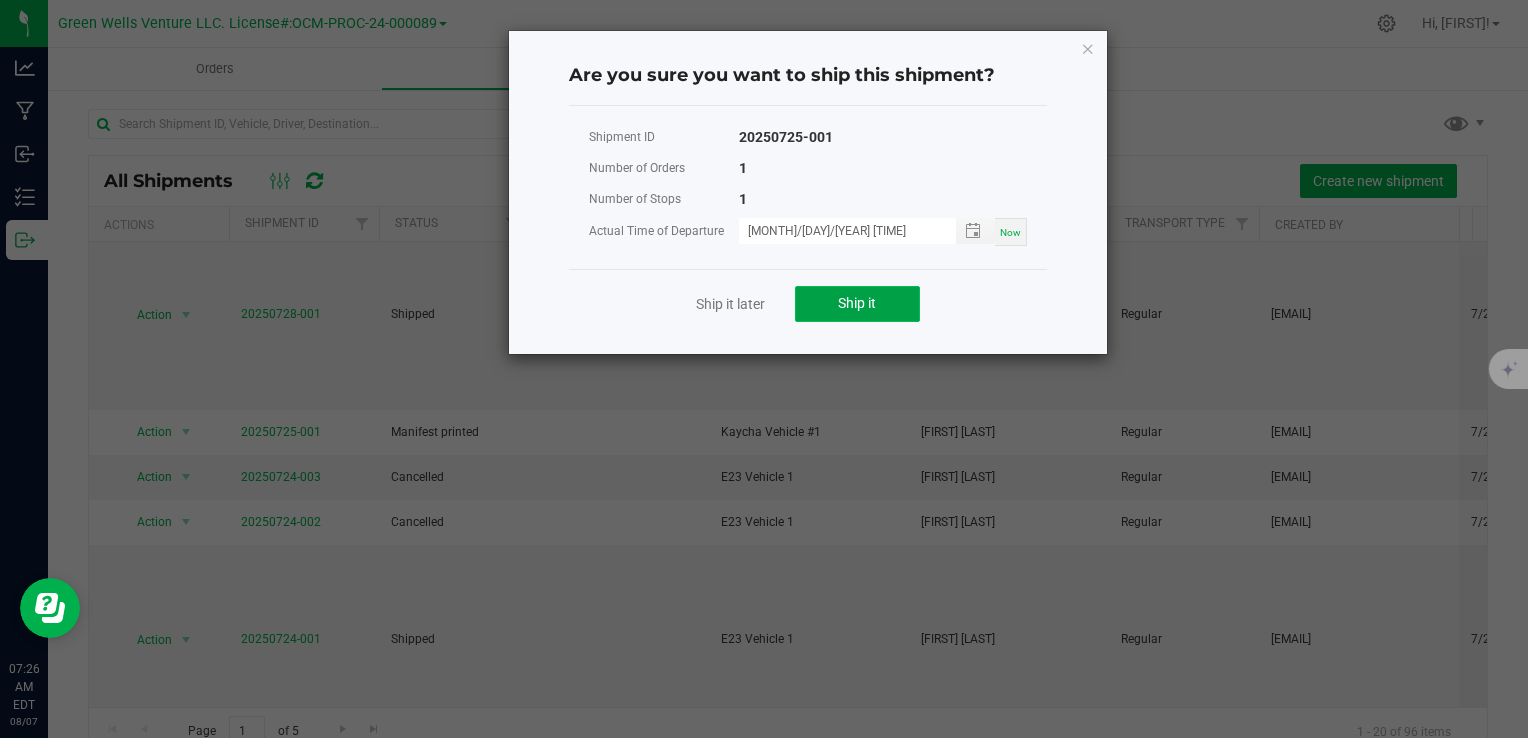 click on "Ship it" 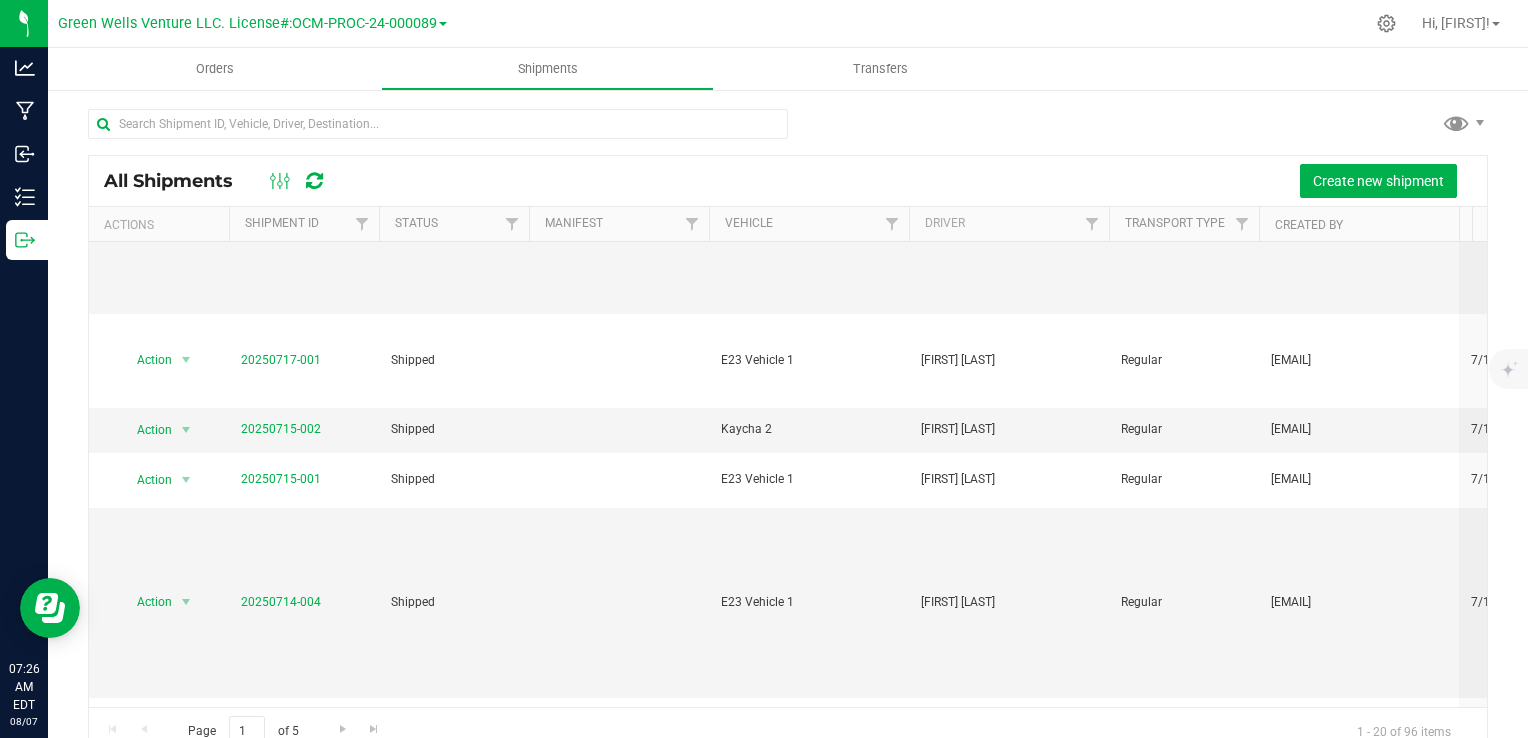 scroll, scrollTop: 1537, scrollLeft: 0, axis: vertical 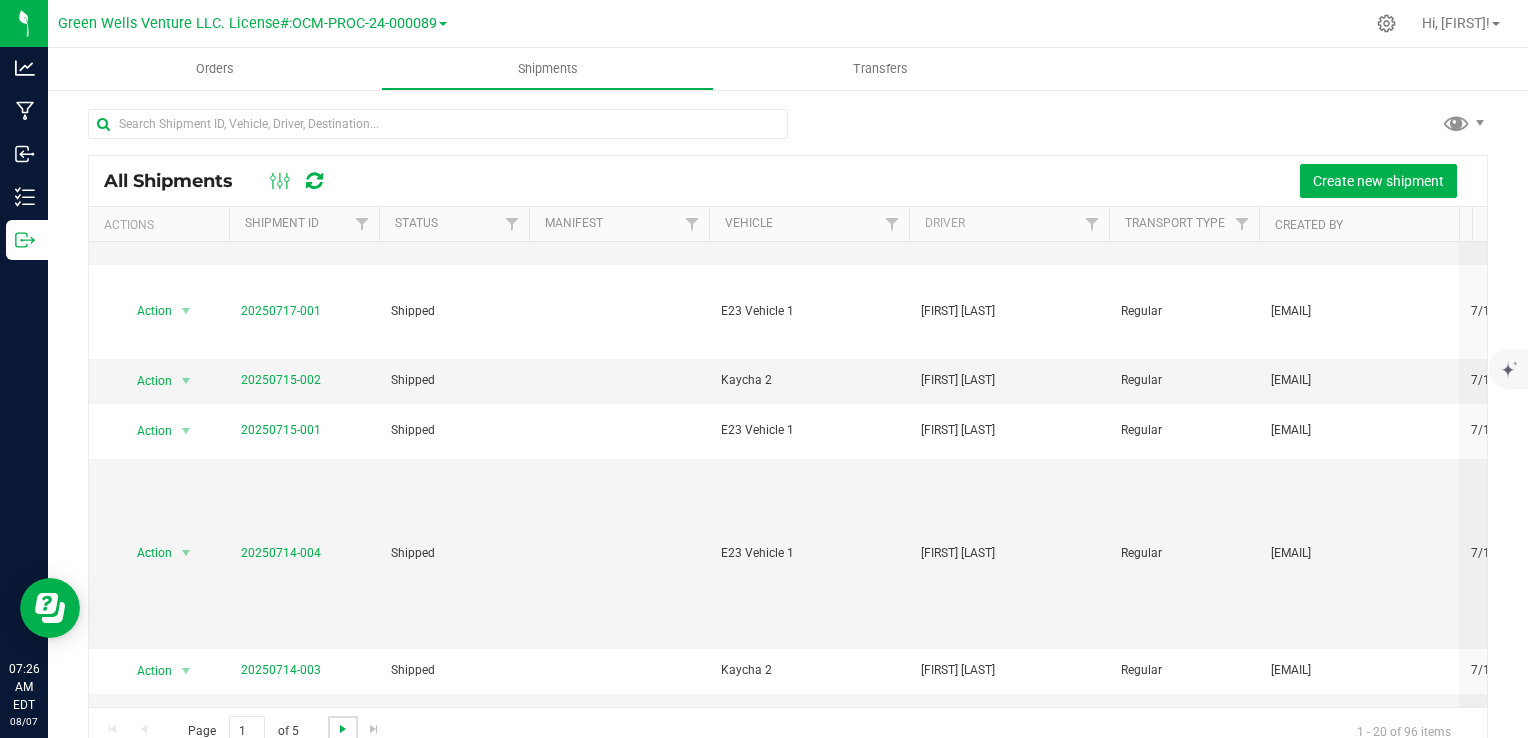 click at bounding box center (343, 729) 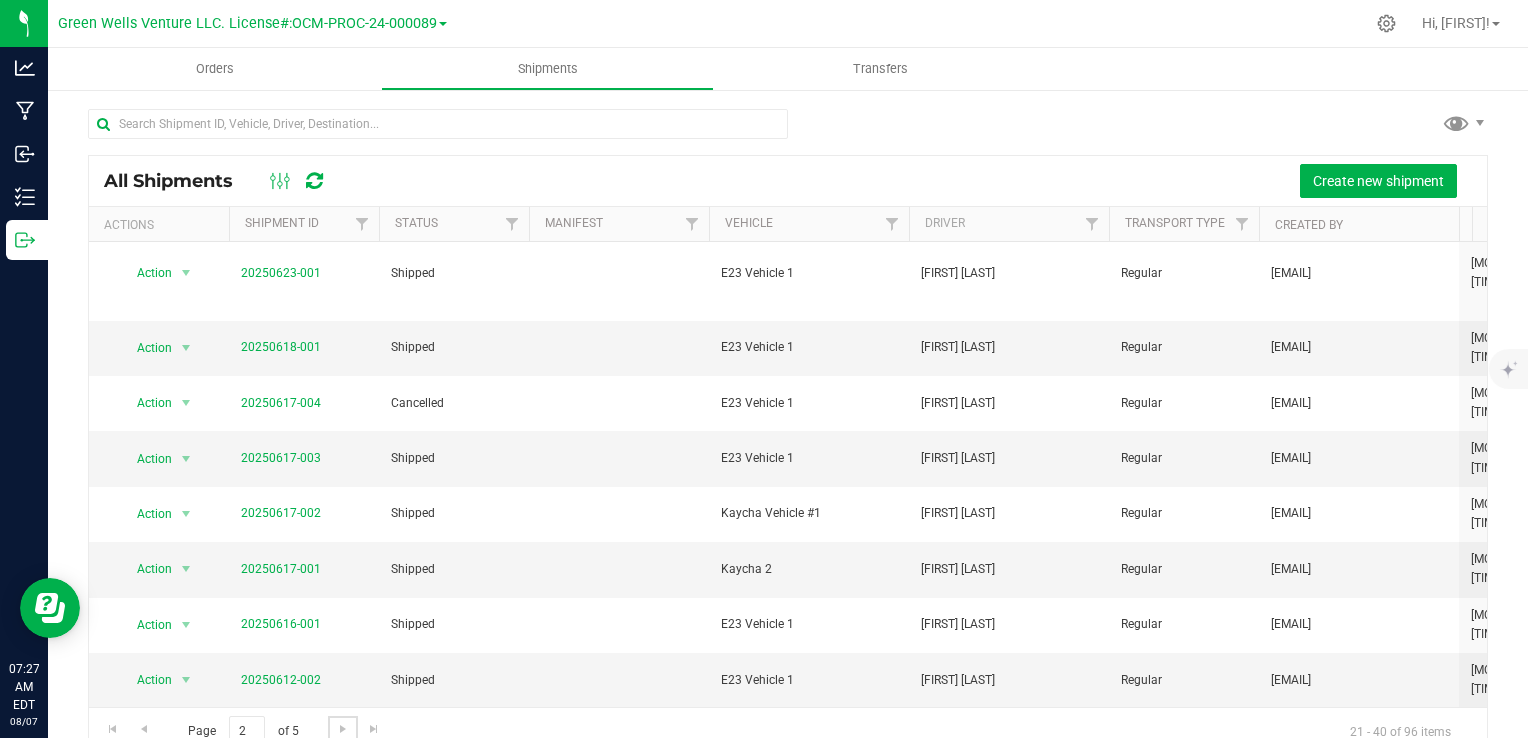 scroll, scrollTop: 1357, scrollLeft: 0, axis: vertical 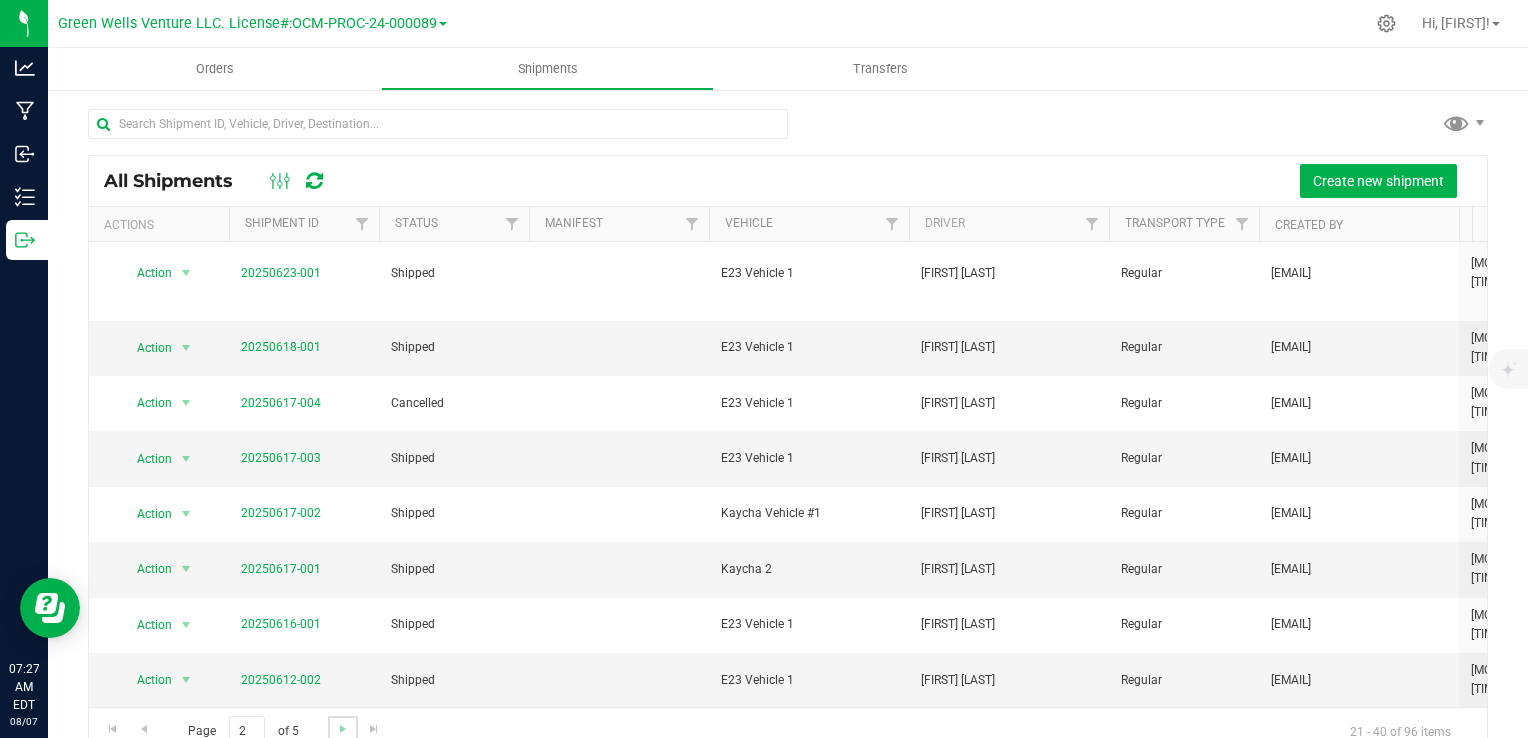 click at bounding box center [342, 729] 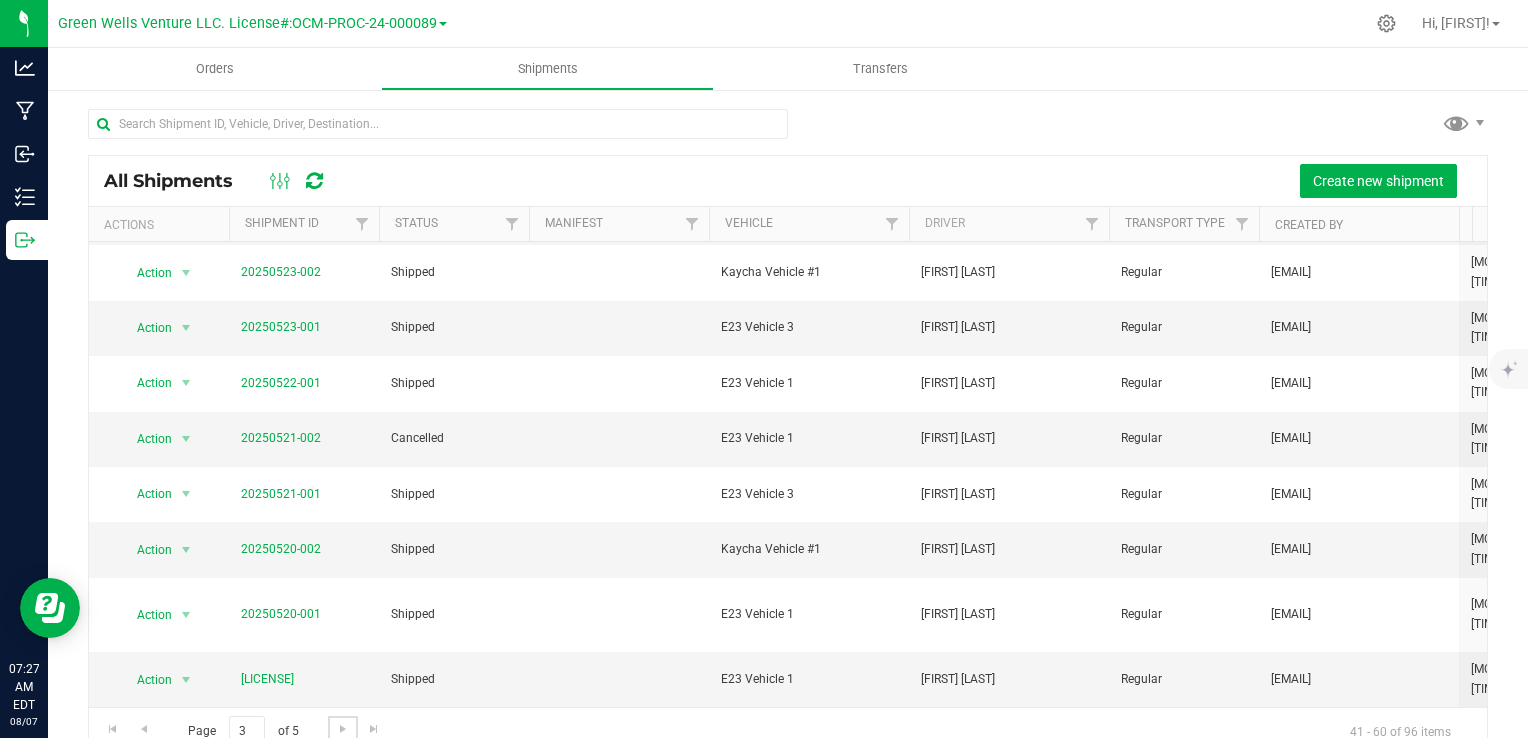 scroll, scrollTop: 1116, scrollLeft: 0, axis: vertical 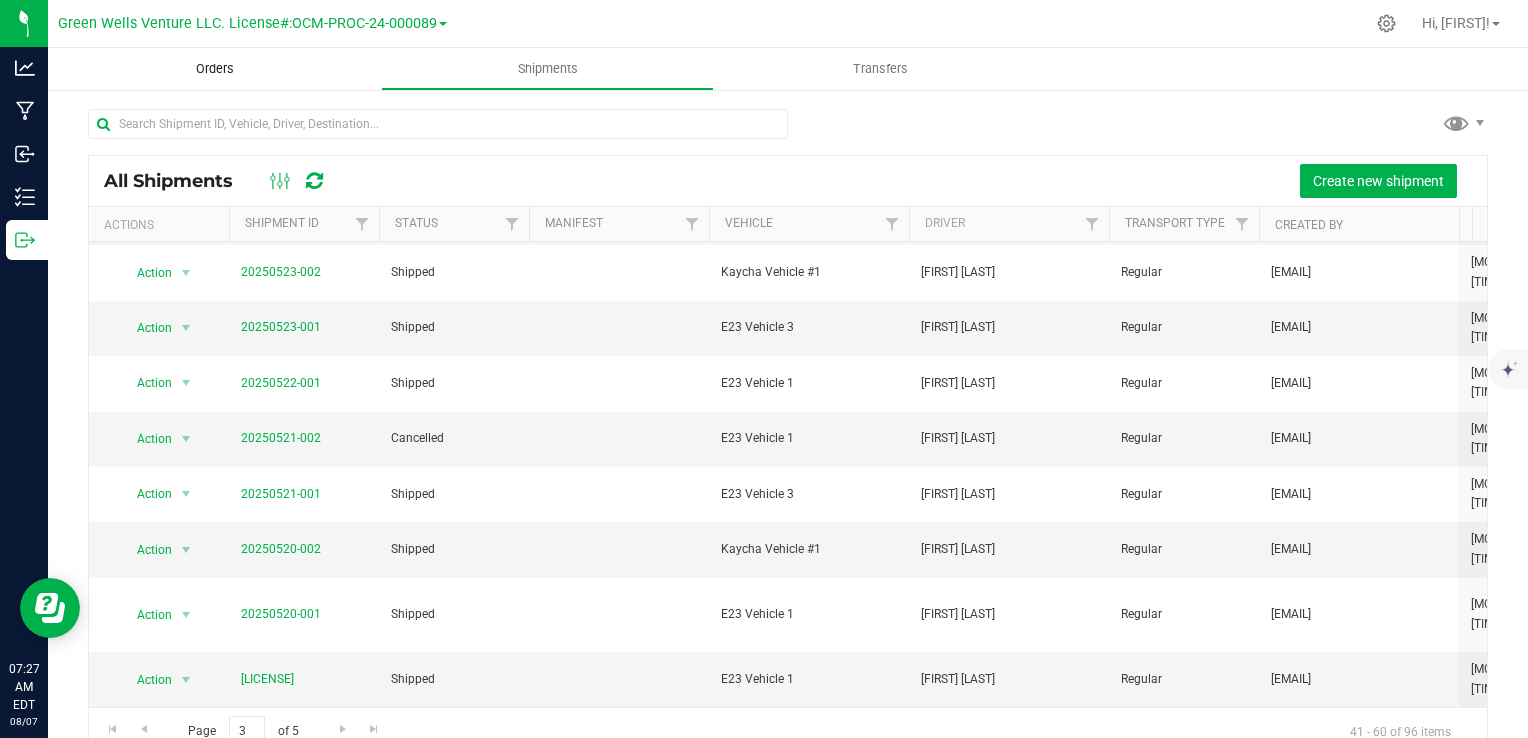 click on "Orders" at bounding box center [215, 69] 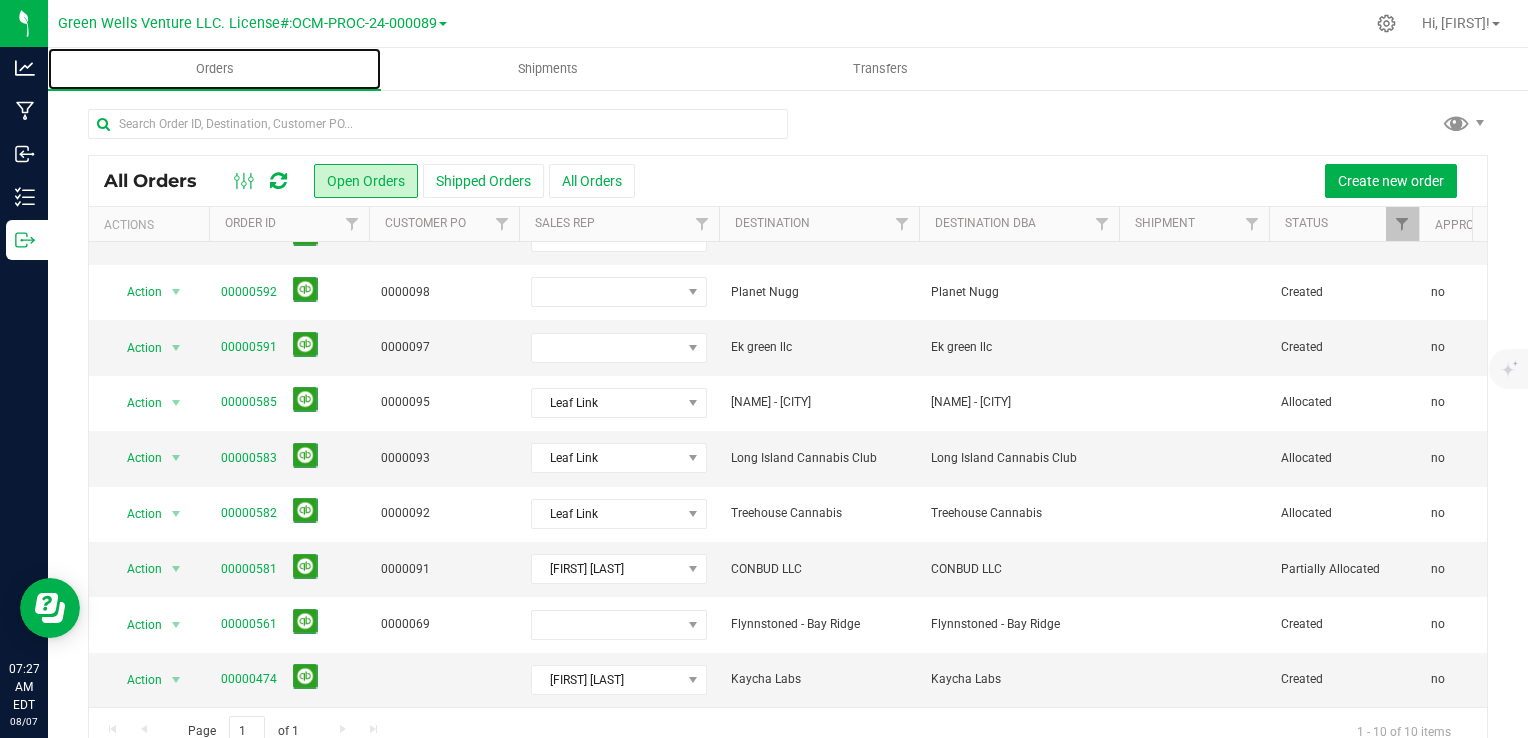 scroll, scrollTop: 120, scrollLeft: 0, axis: vertical 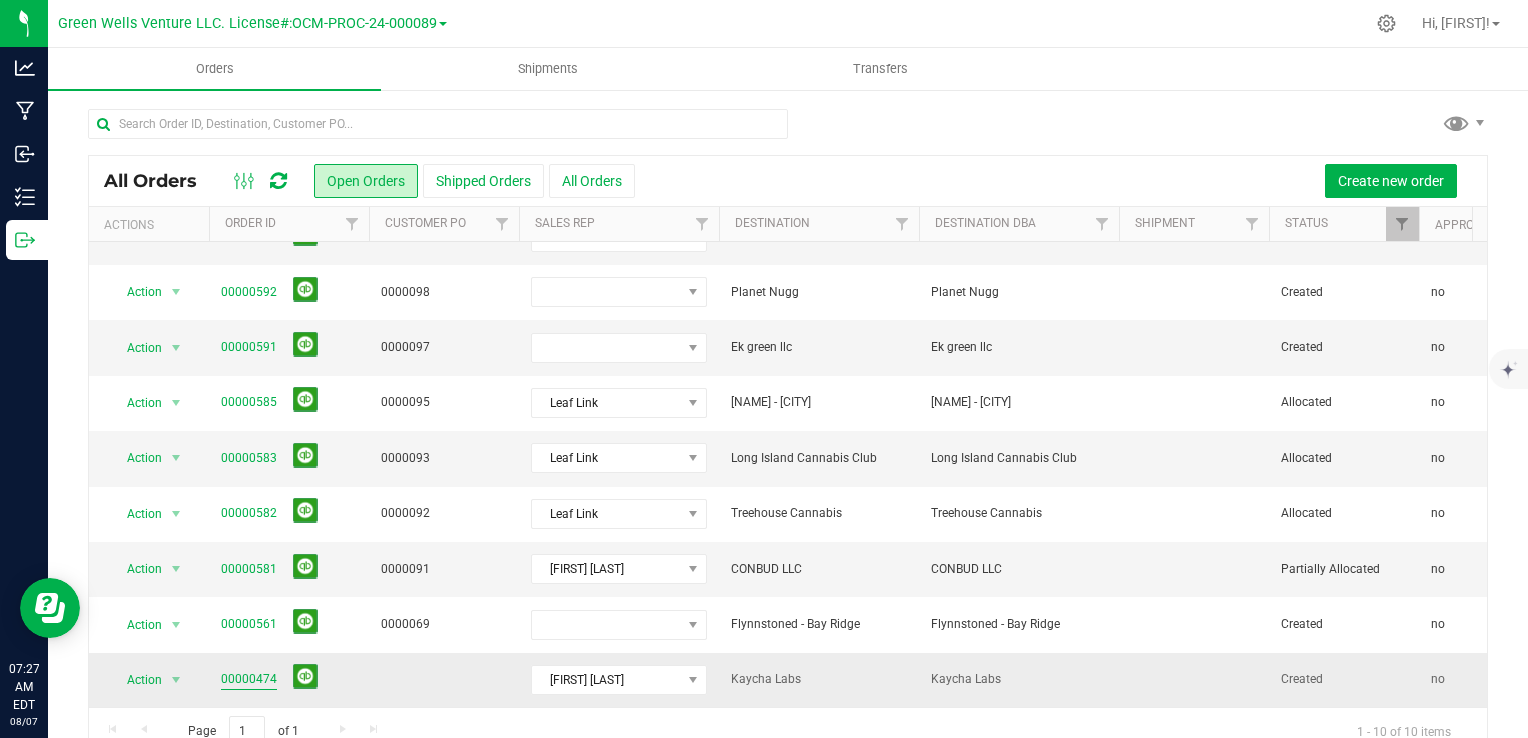 click on "00000474" at bounding box center [249, 679] 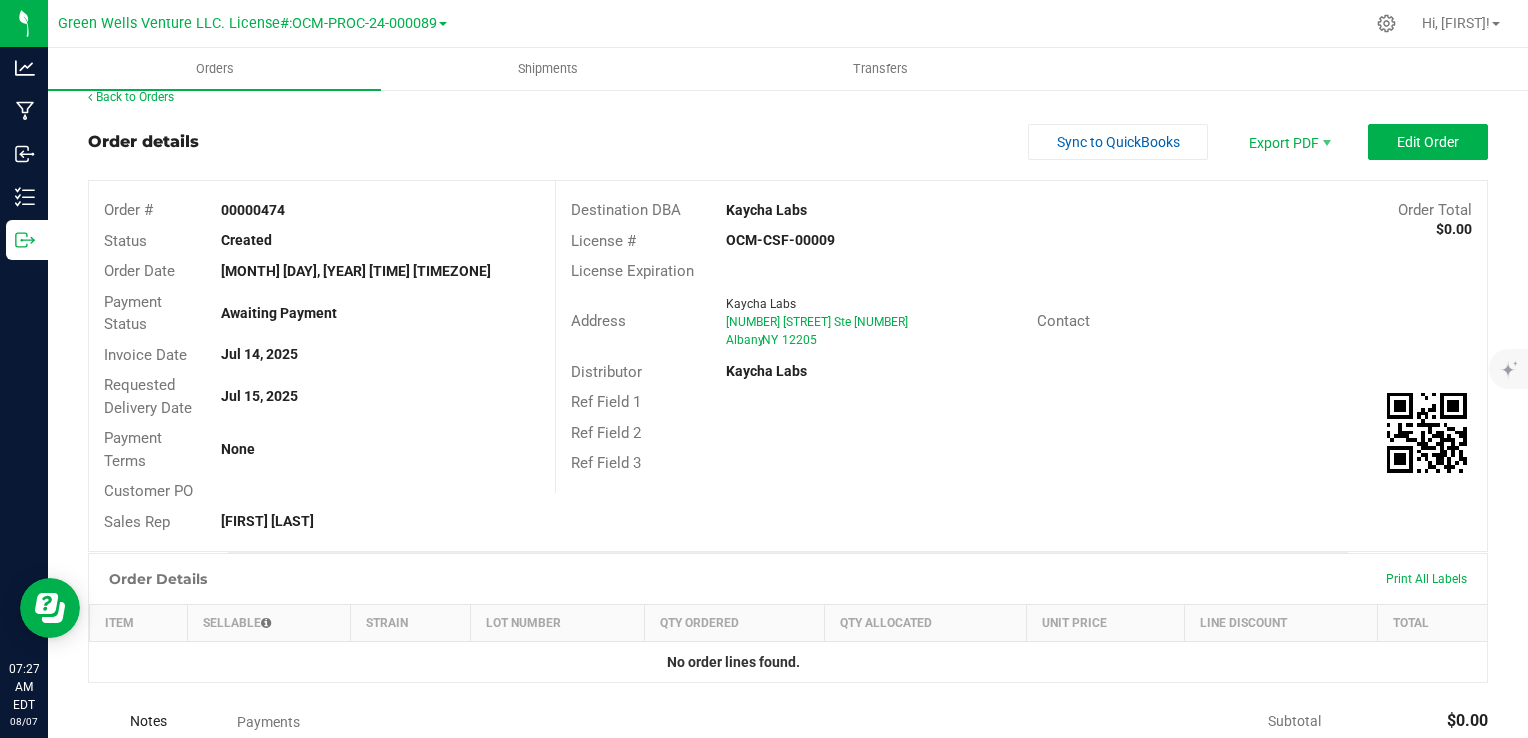 scroll, scrollTop: 0, scrollLeft: 0, axis: both 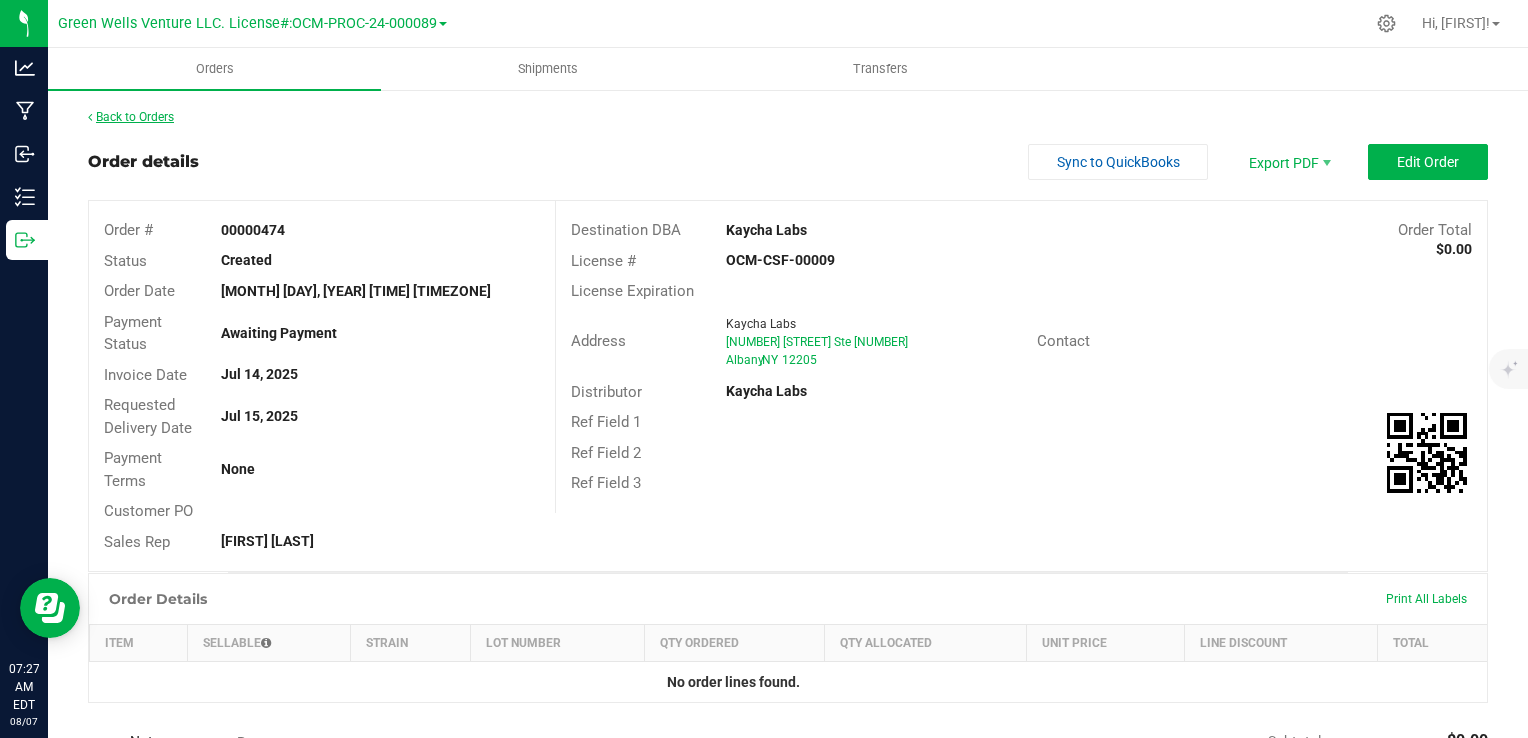 click on "Back to Orders" at bounding box center [131, 117] 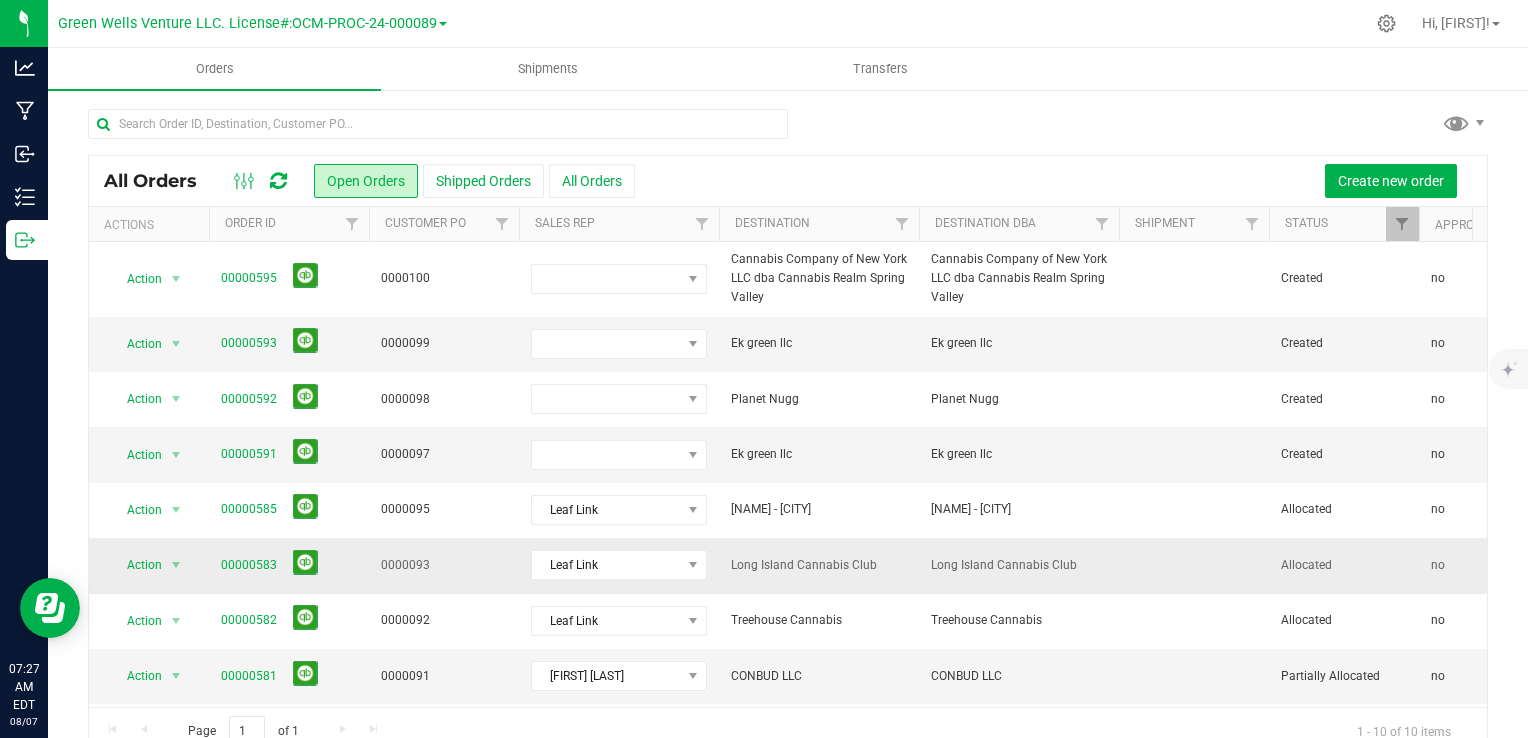 scroll, scrollTop: 120, scrollLeft: 0, axis: vertical 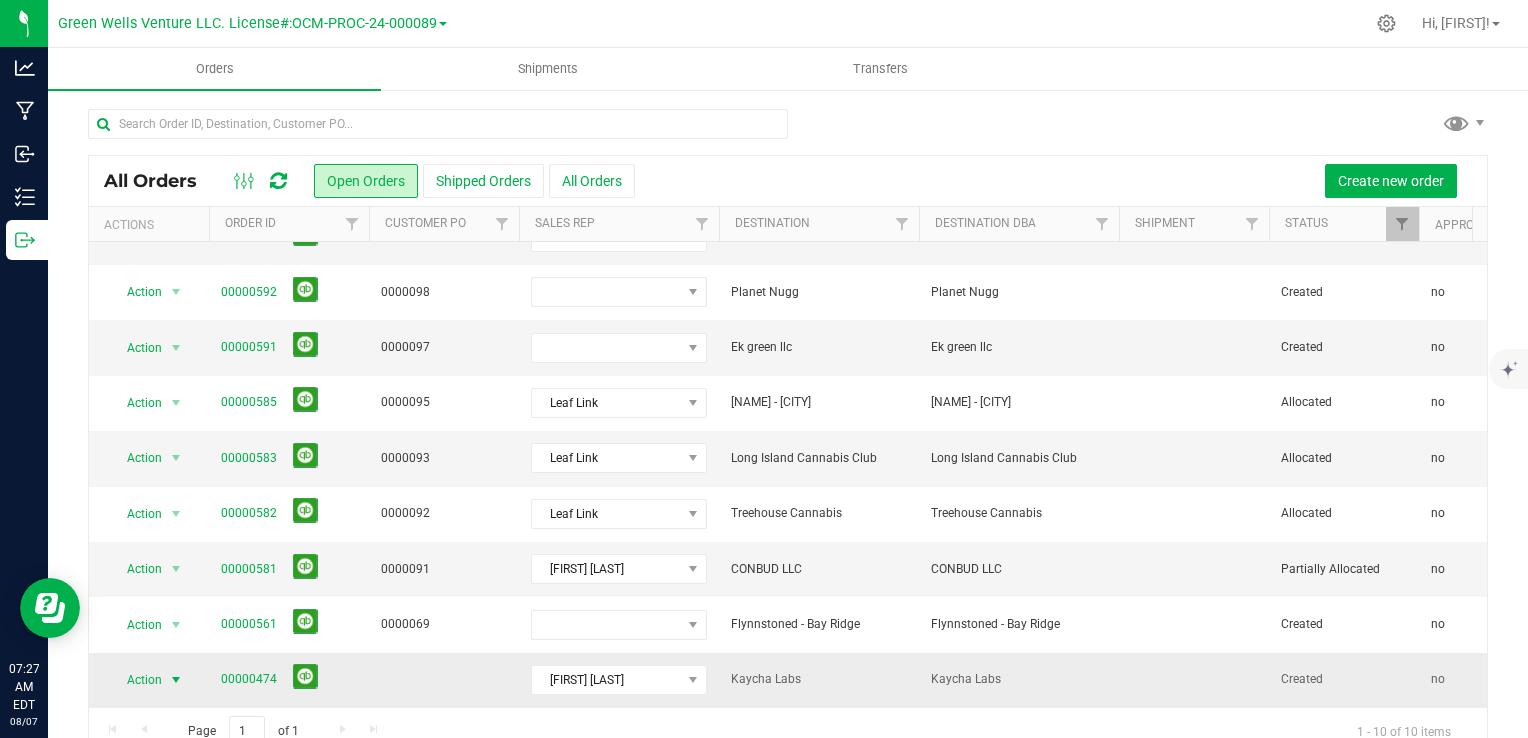 click on "Action" at bounding box center (136, 680) 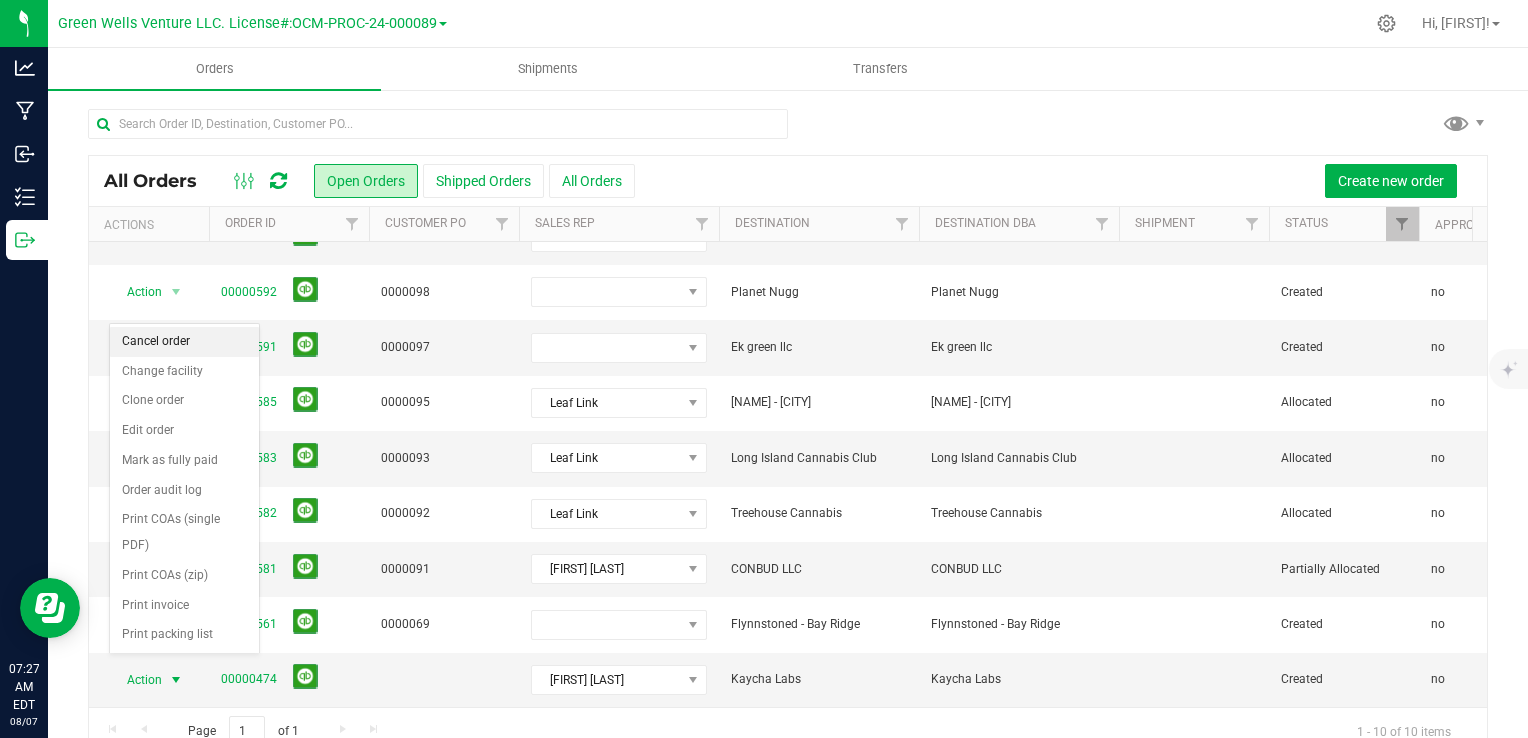 click on "Cancel order" at bounding box center (184, 342) 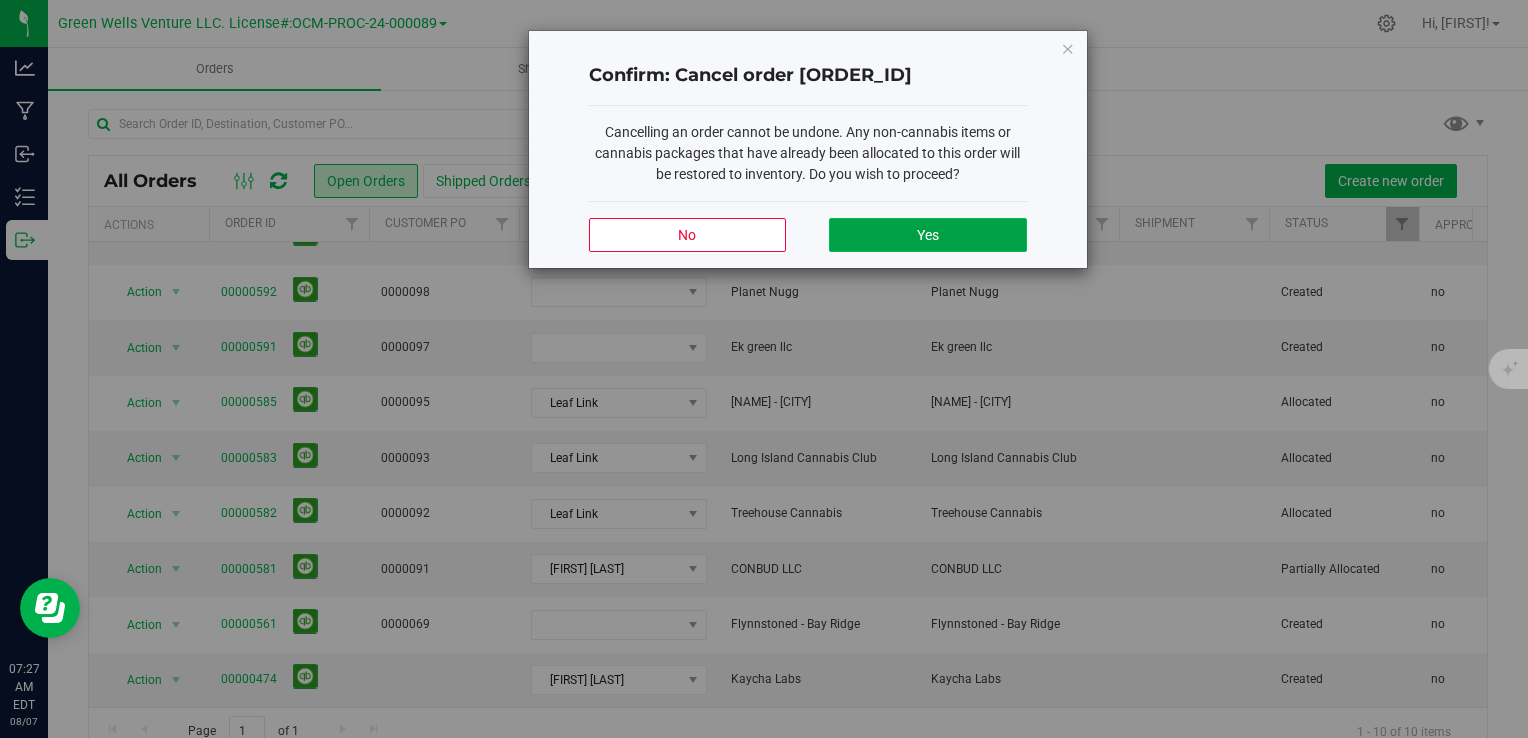 click on "Yes" at bounding box center (927, 235) 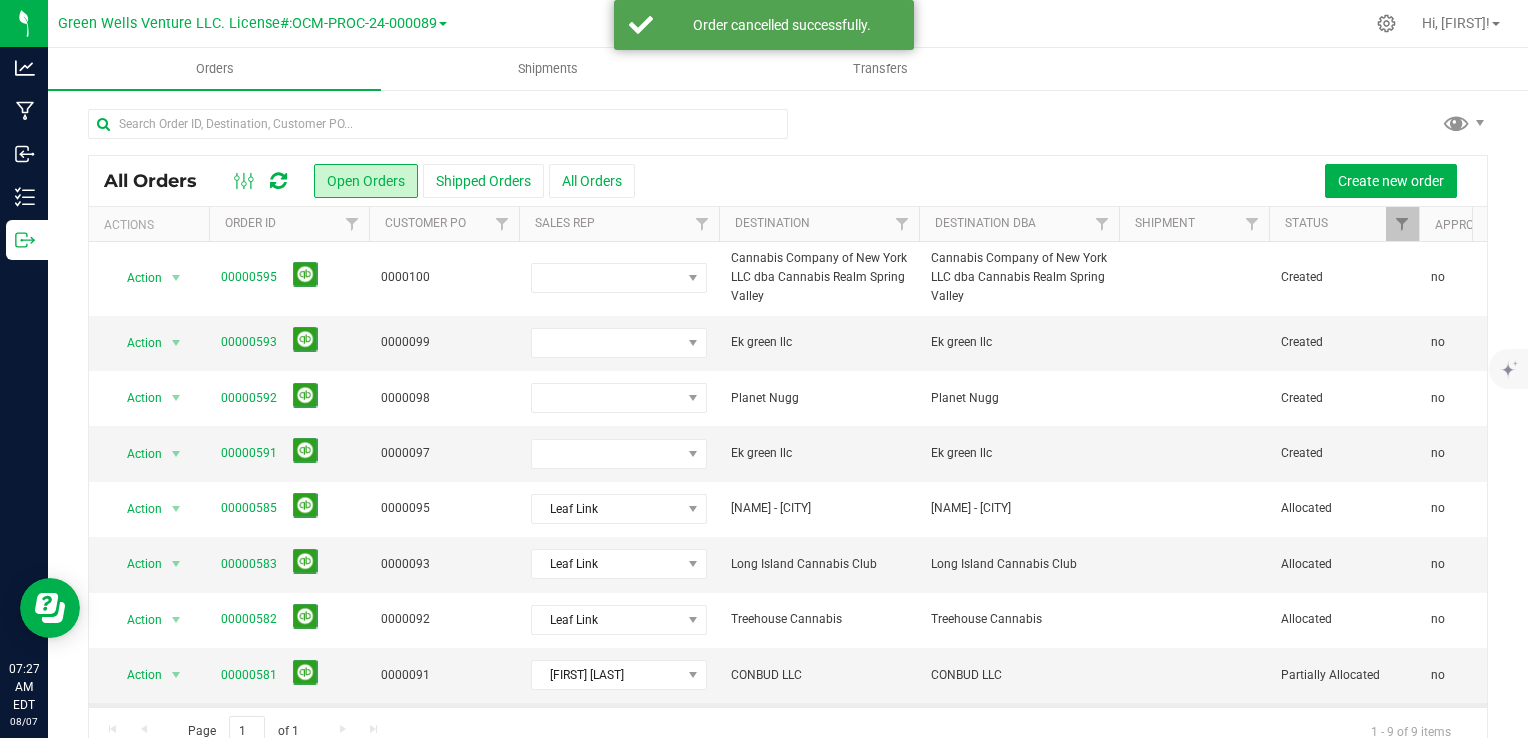 scroll, scrollTop: 0, scrollLeft: 0, axis: both 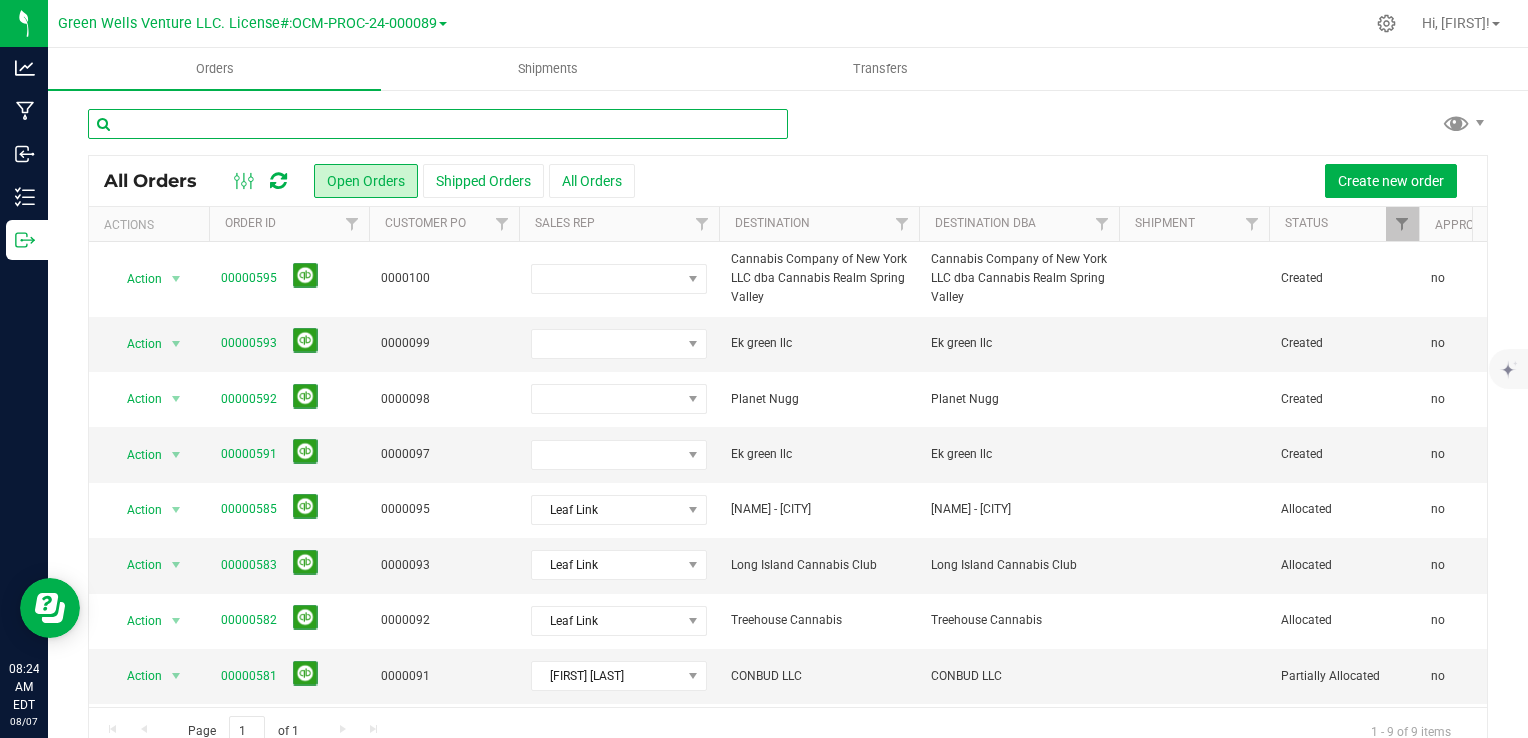 click at bounding box center [438, 124] 